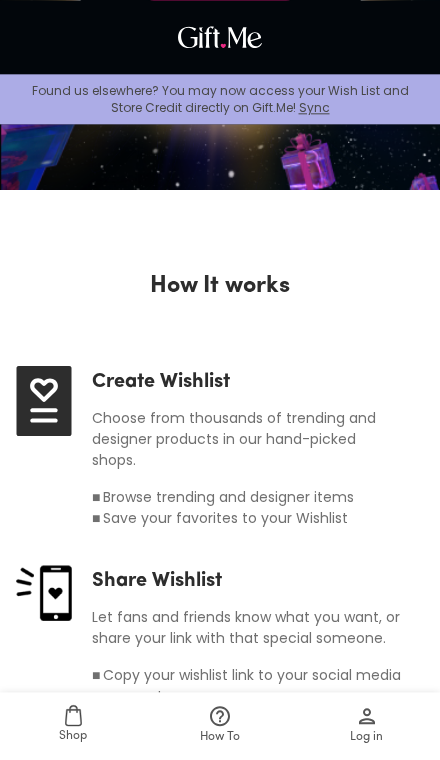 scroll, scrollTop: 685, scrollLeft: 0, axis: vertical 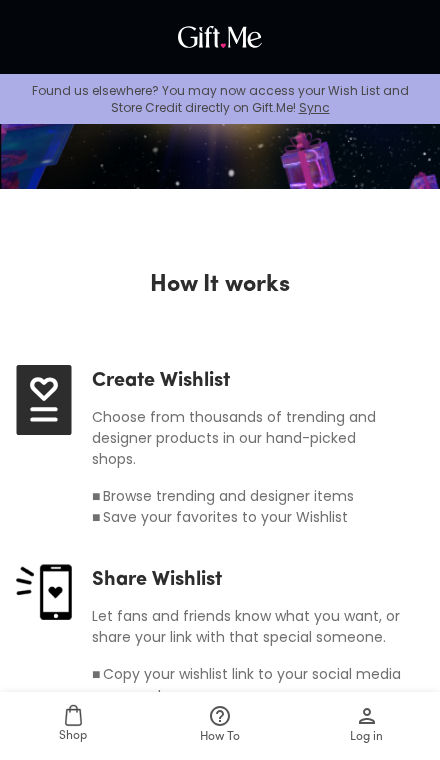 click 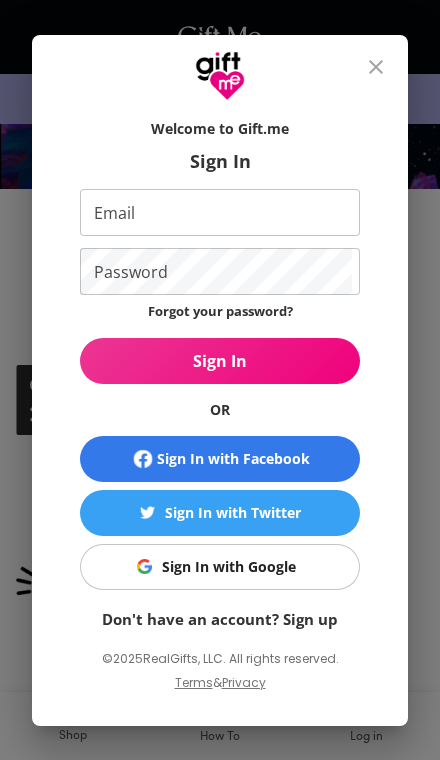 click on "Email" at bounding box center (216, 212) 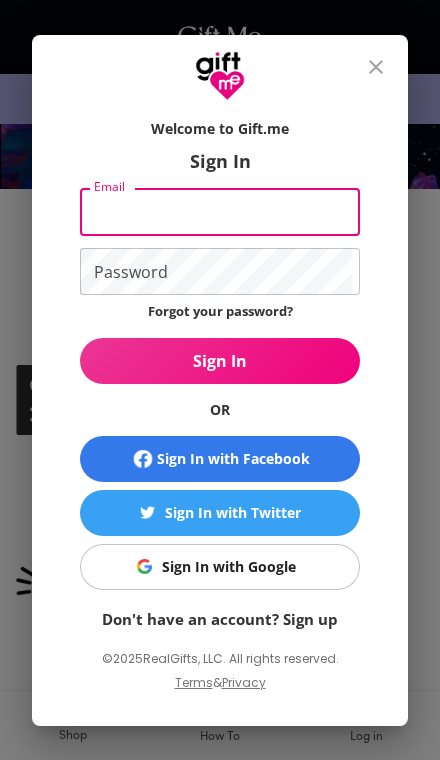 scroll, scrollTop: 524, scrollLeft: 0, axis: vertical 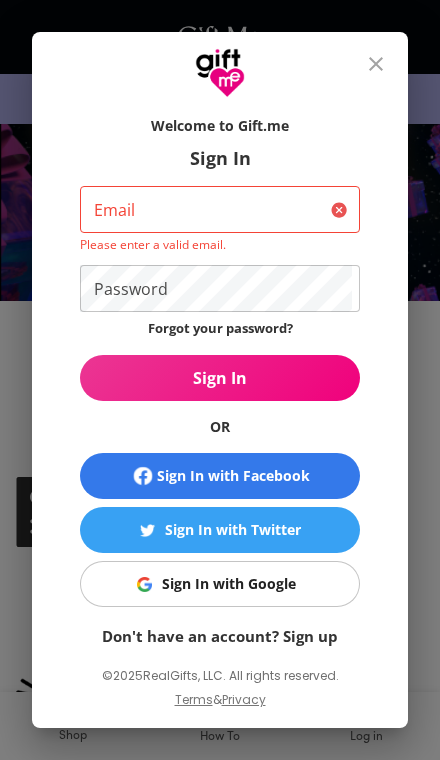 click 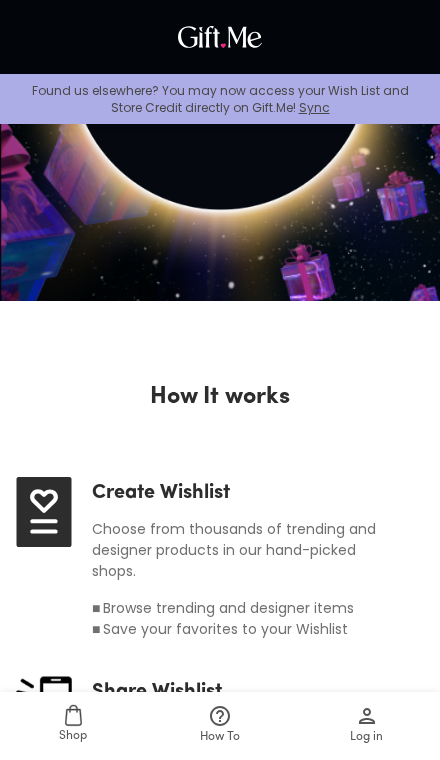 click at bounding box center (220, 37) 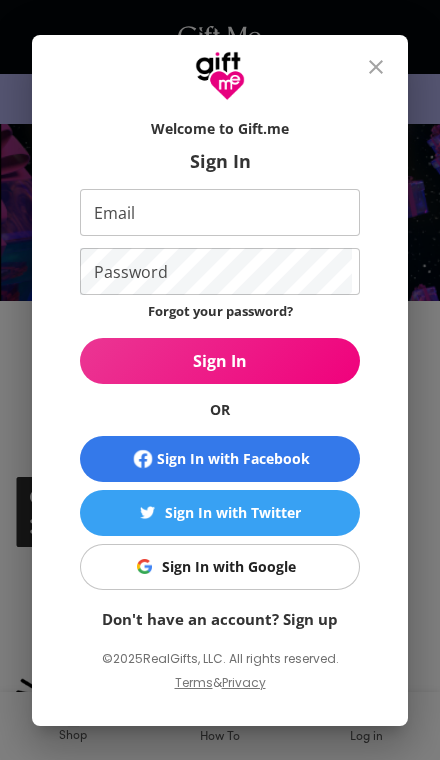scroll, scrollTop: 0, scrollLeft: 0, axis: both 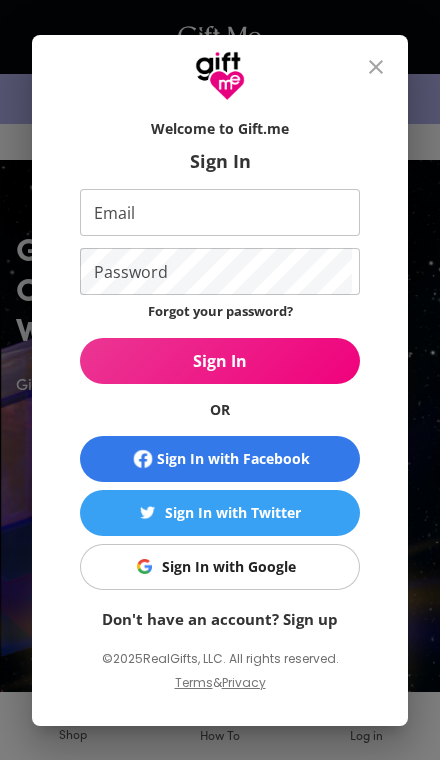 click on "Email" at bounding box center [216, 212] 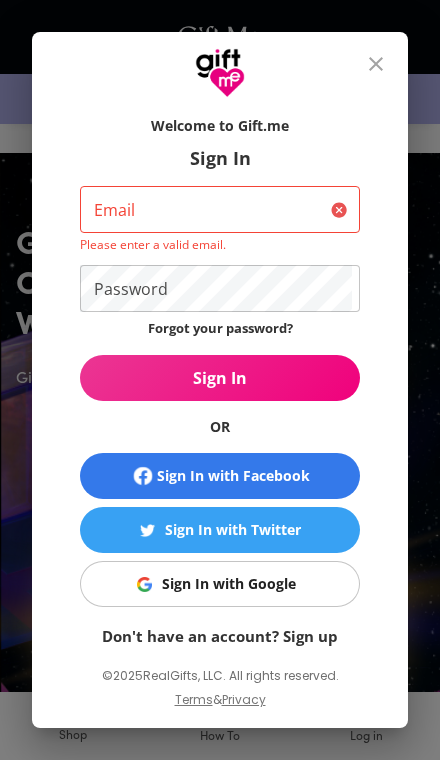 scroll, scrollTop: 8, scrollLeft: 0, axis: vertical 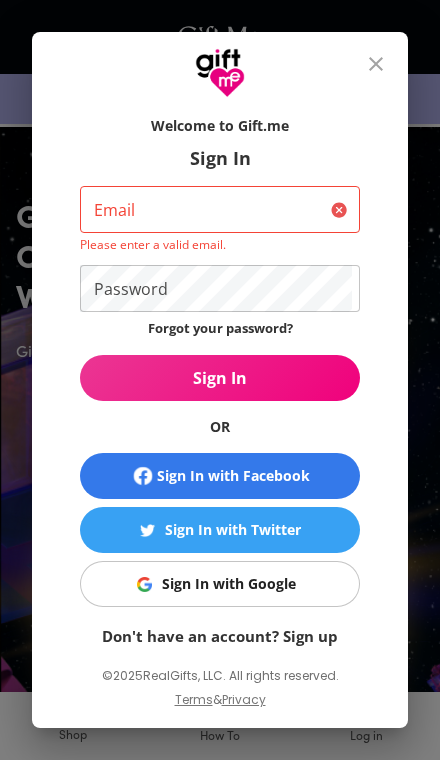 click on "Sign In with Google" at bounding box center (229, 584) 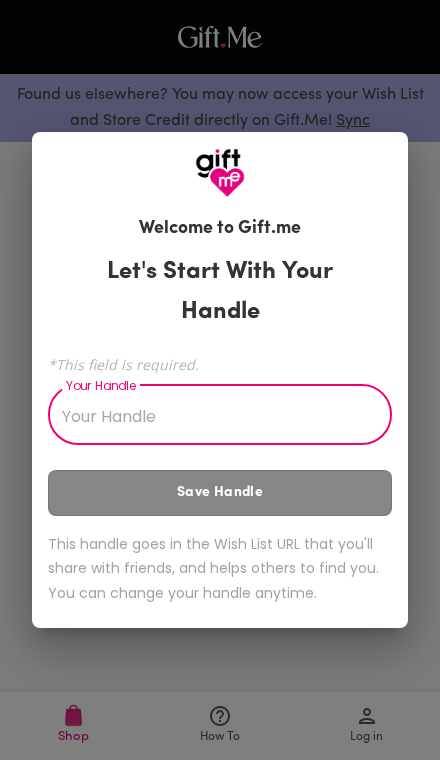 scroll, scrollTop: 0, scrollLeft: 0, axis: both 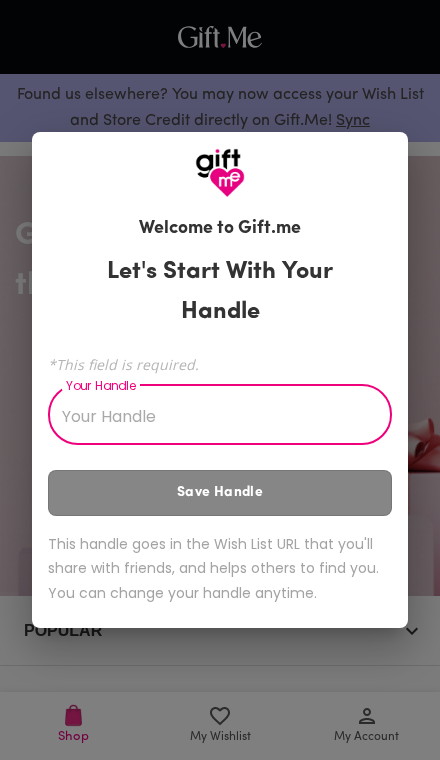click on "Welcome to Gift.me Let's Start With Your Handle *This field is required. Your Handle Your Handle Save Handle This handle goes in the Wish List URL that you'll share with friends, and helps others to find you. You can change your handle anytime." at bounding box center [220, 380] 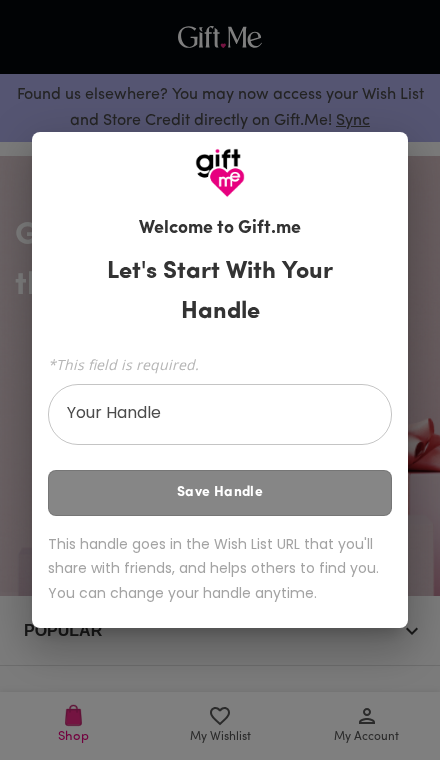 click on "Welcome to Gift.me Let's Start With Your Handle *This field is required. Your Handle Your Handle Save Handle This handle goes in the Wish List URL that you'll share with friends, and helps others to find you. You can change your handle anytime." at bounding box center [220, 380] 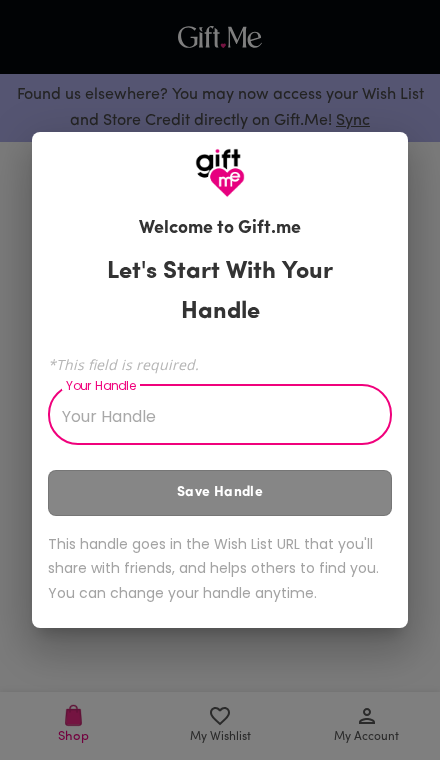 scroll, scrollTop: 0, scrollLeft: 0, axis: both 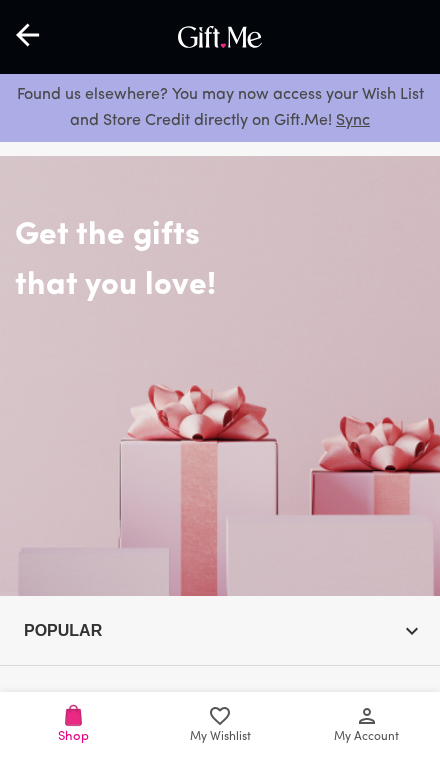 click on "My Account" at bounding box center (366, 737) 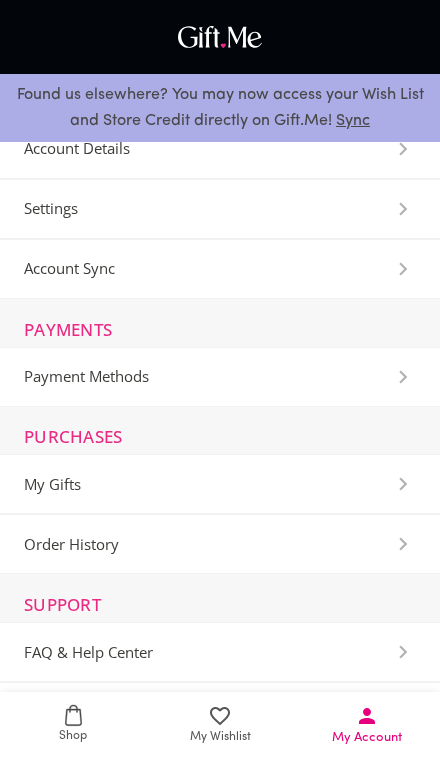 click on "Account Details" at bounding box center (77, 148) 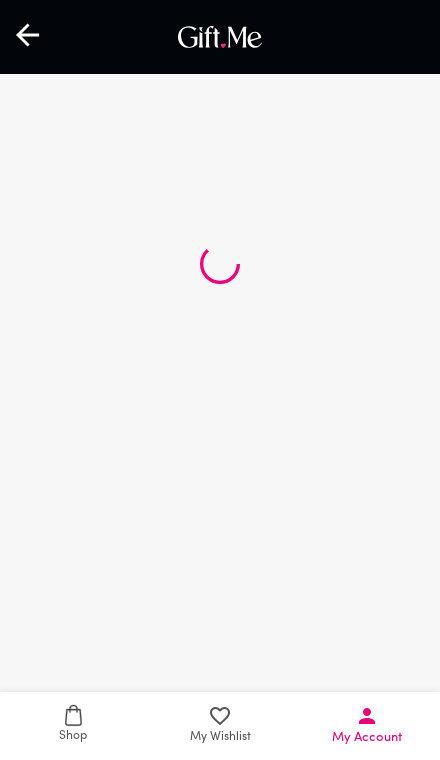 select on "[COUNTRY]" 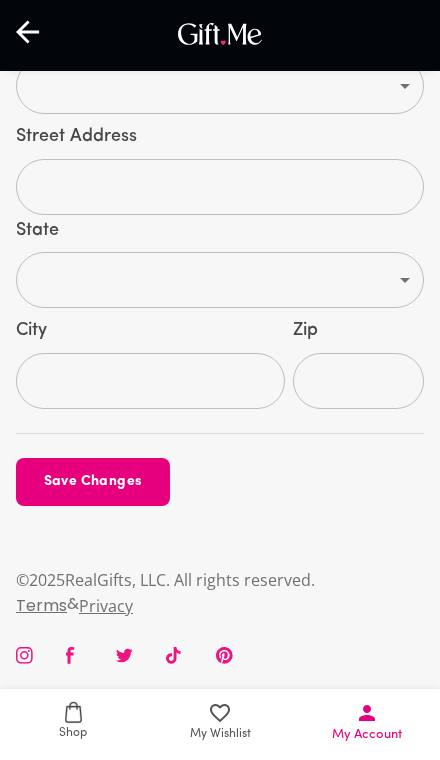 scroll, scrollTop: 1555, scrollLeft: 0, axis: vertical 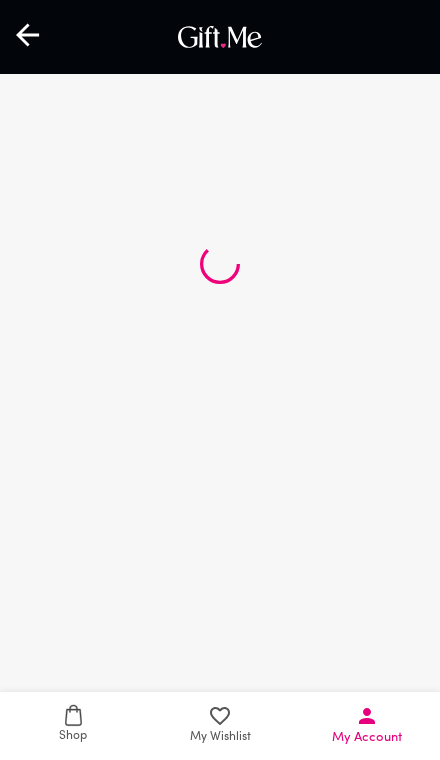 select on "US" 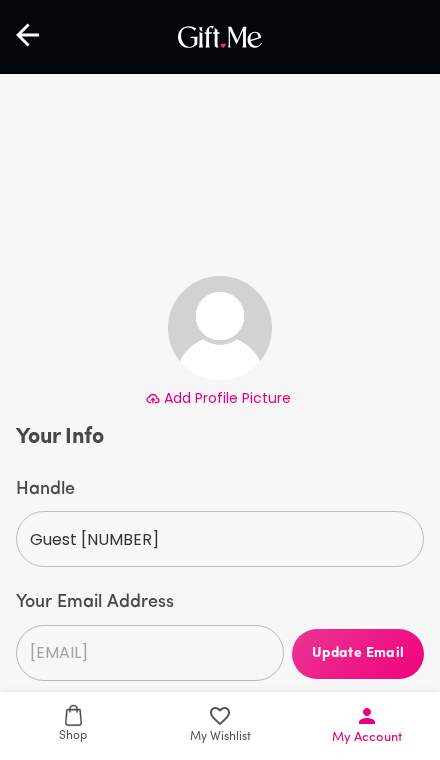 scroll, scrollTop: 511, scrollLeft: 0, axis: vertical 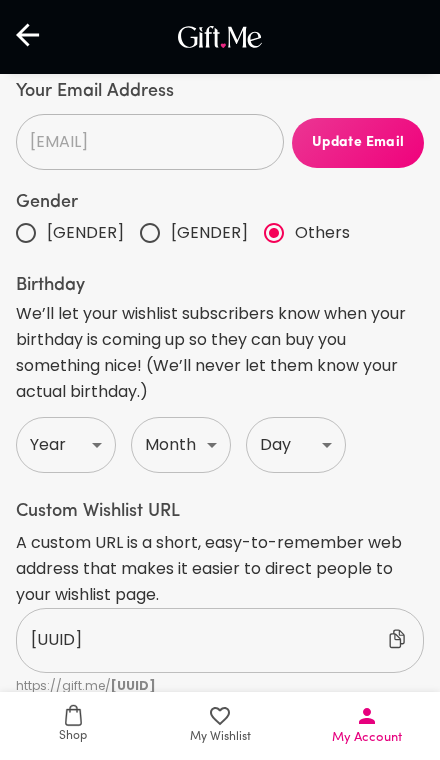 click on "My Account" at bounding box center [367, 737] 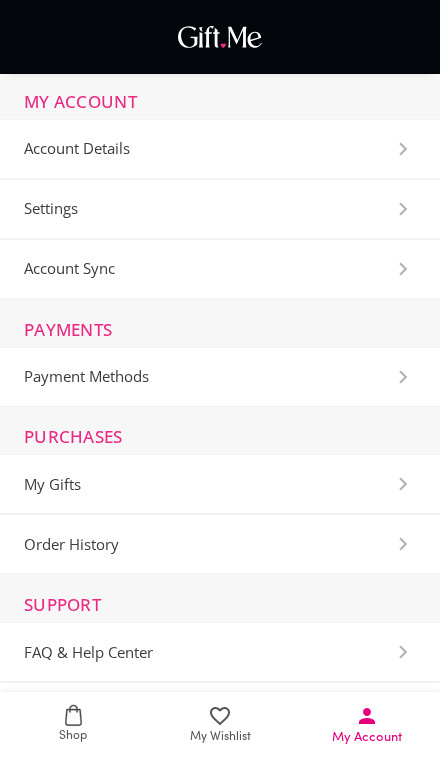 click on "Payment Methods" at bounding box center (220, 377) 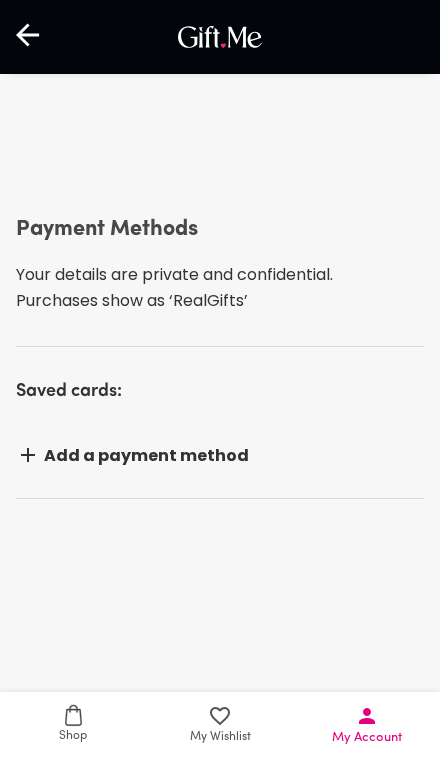 scroll, scrollTop: 27, scrollLeft: 0, axis: vertical 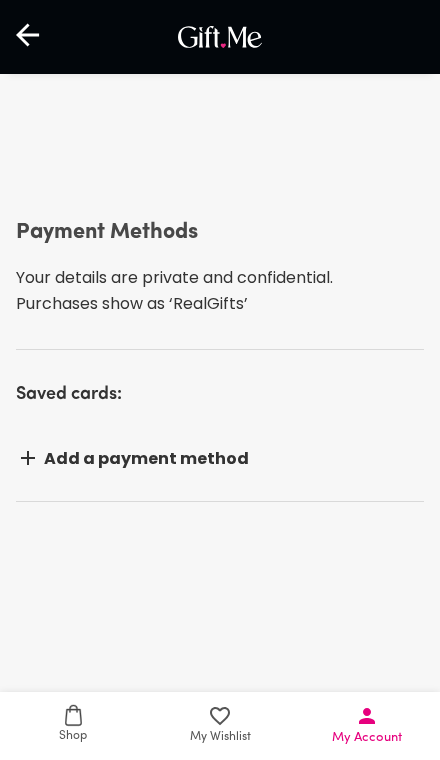 click on "Payment Methods Your details are private and confidential. Purchases show as ‘RealGifts’ Saved cards:   Add a payment method" at bounding box center (220, 563) 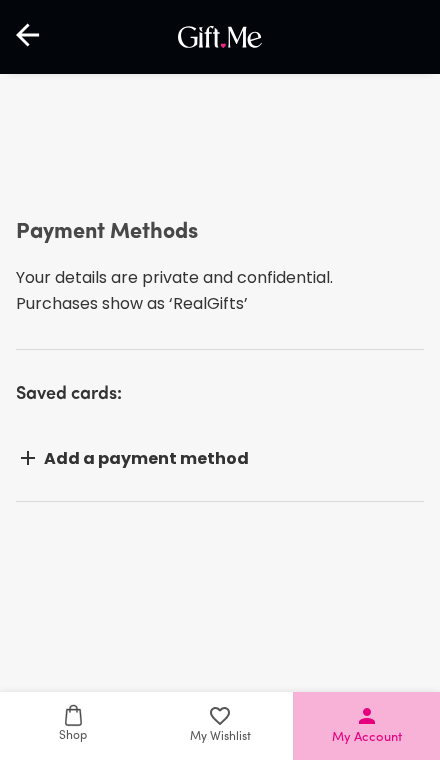 click 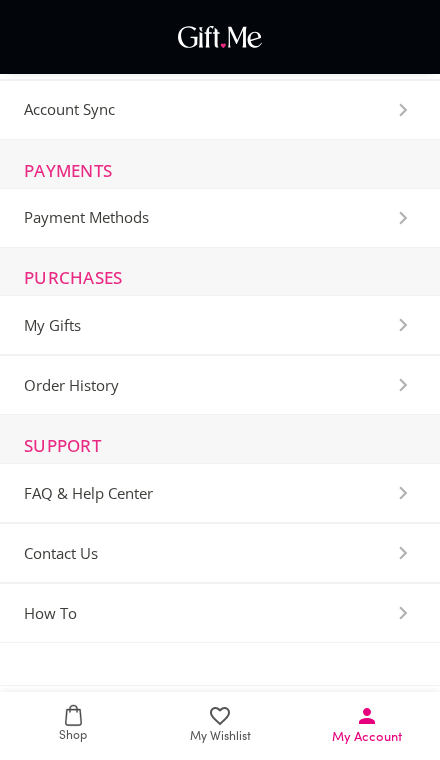 scroll, scrollTop: 158, scrollLeft: 0, axis: vertical 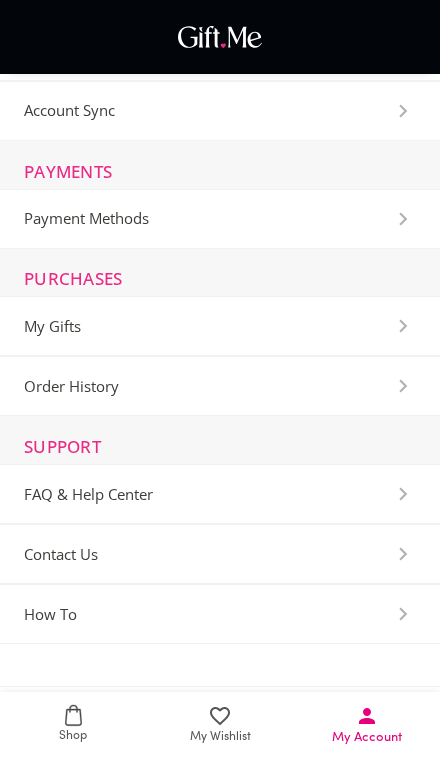 click on "Sign Out" at bounding box center (220, 712) 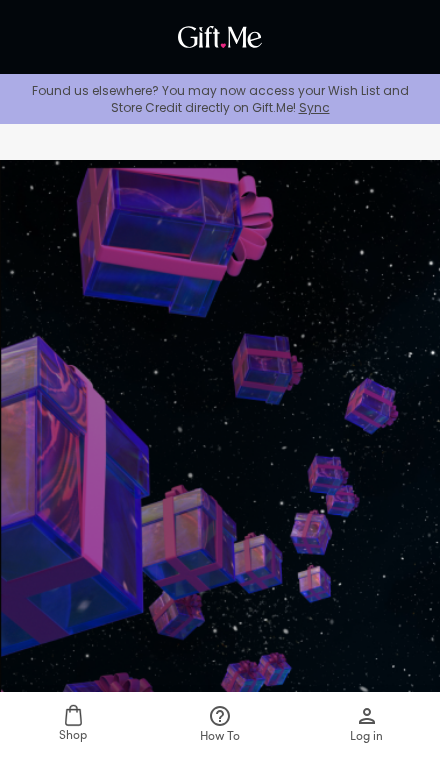 scroll, scrollTop: 0, scrollLeft: 0, axis: both 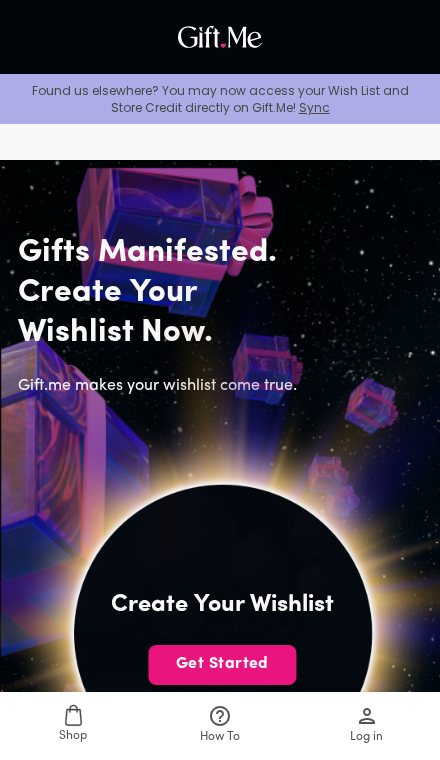 click on "Log in" at bounding box center [366, 725] 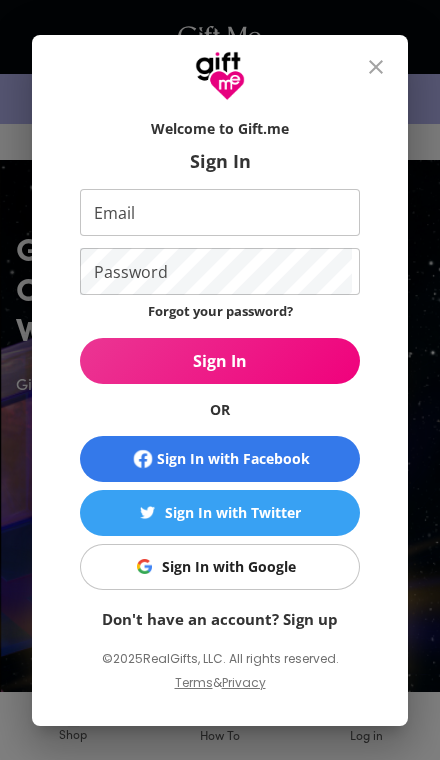 click on "Email" at bounding box center [216, 212] 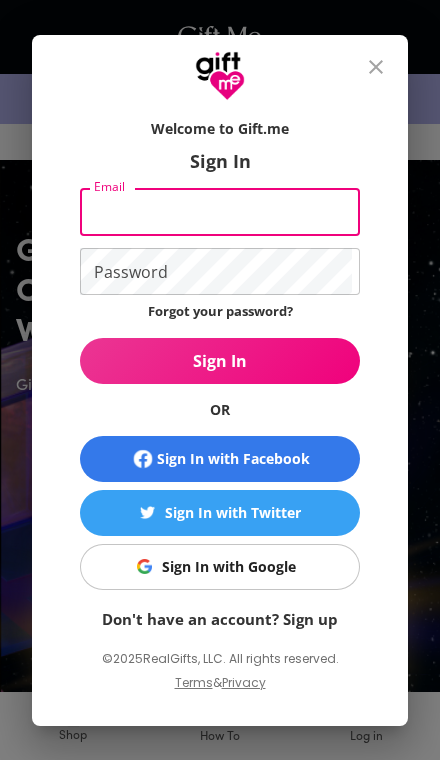 type on "bskeiri@wgu.edu" 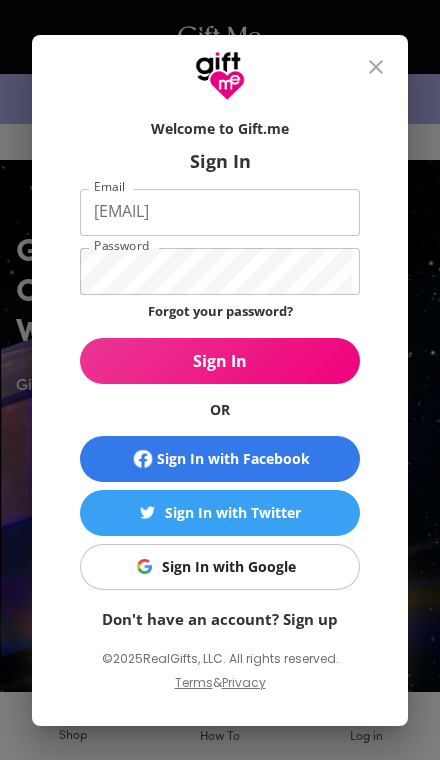 click on "Sign In" at bounding box center [220, 361] 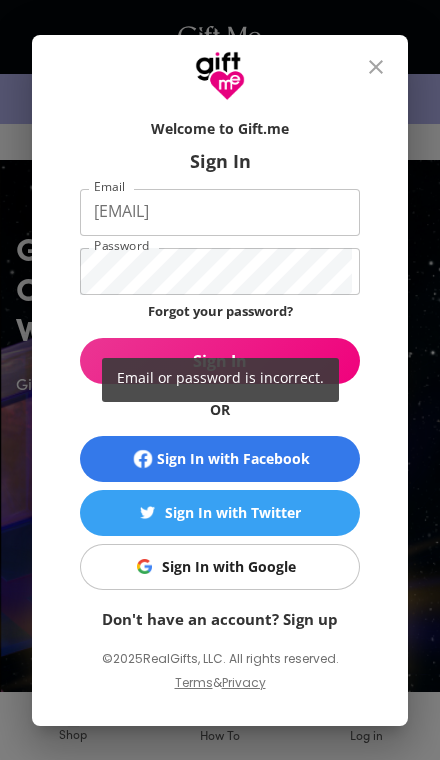 click on "Email or password is incorrect." at bounding box center (220, 380) 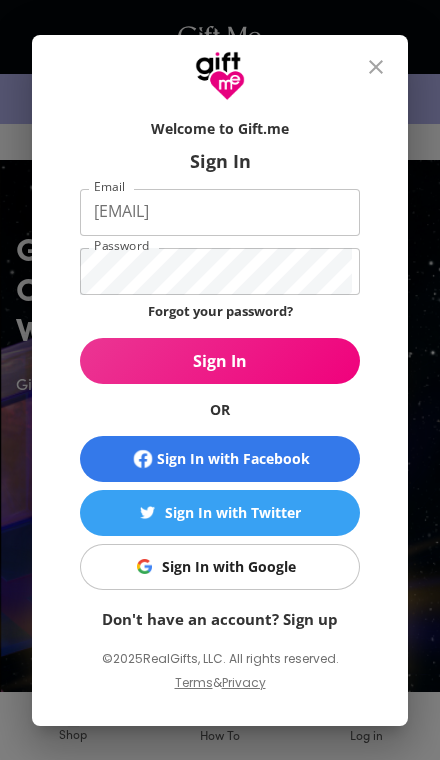 click 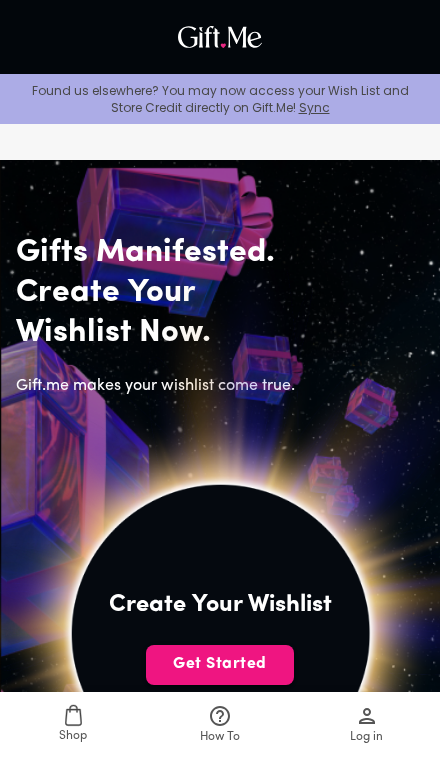 click on "Log in" at bounding box center [366, 725] 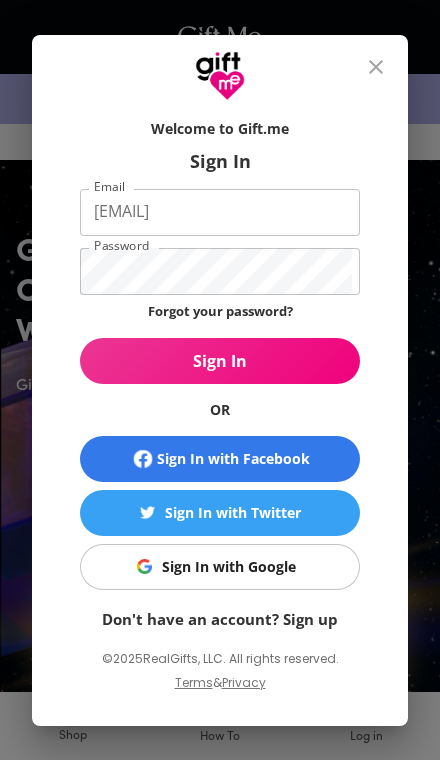 click on "bskeiri@wgu.edu" at bounding box center [216, 212] 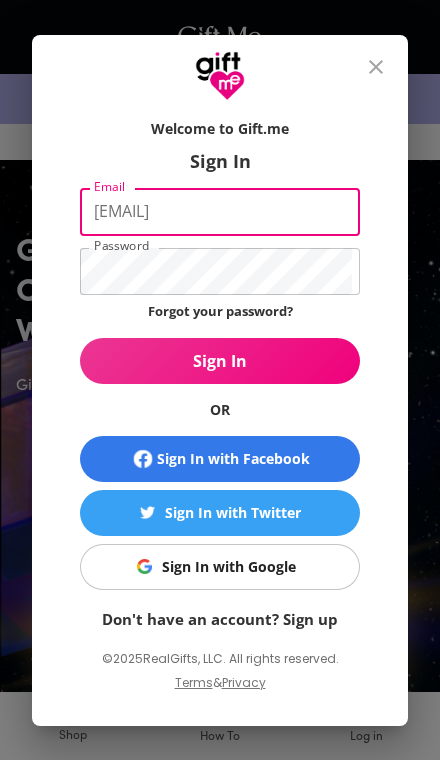 click on "bskeiri@wgu.edu" at bounding box center [216, 212] 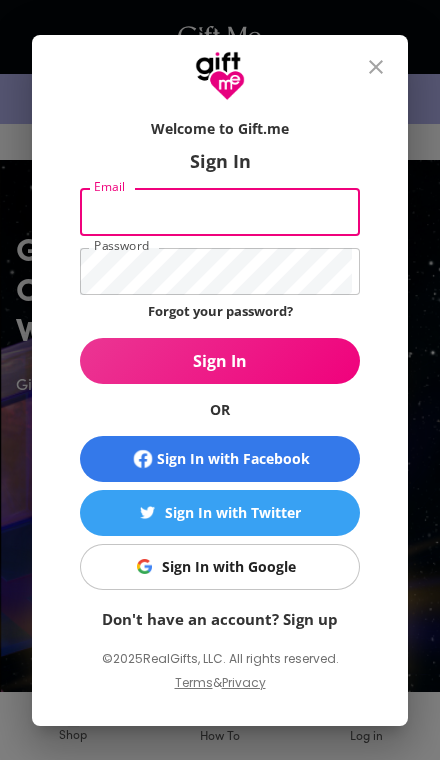 type on "R" 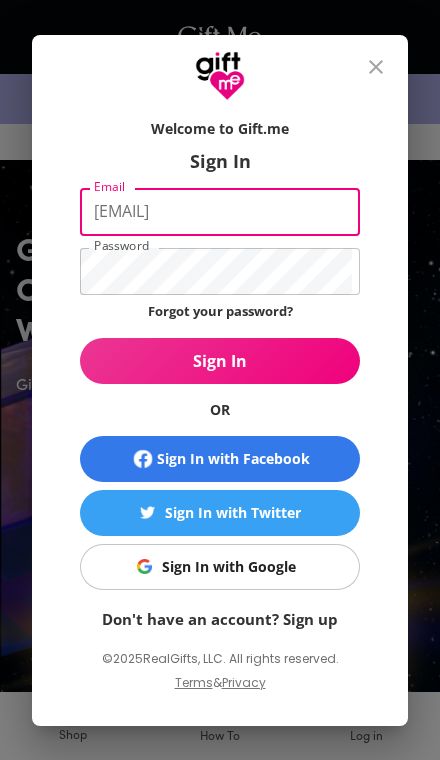 type on "Breeskeirik@gmail.com" 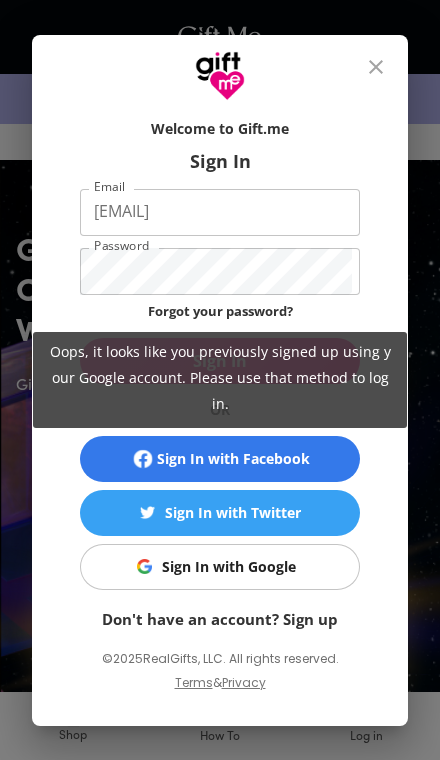 click on "Oops, it looks like you previously signed up using your Google account. Please use that method to log in." at bounding box center [220, 380] 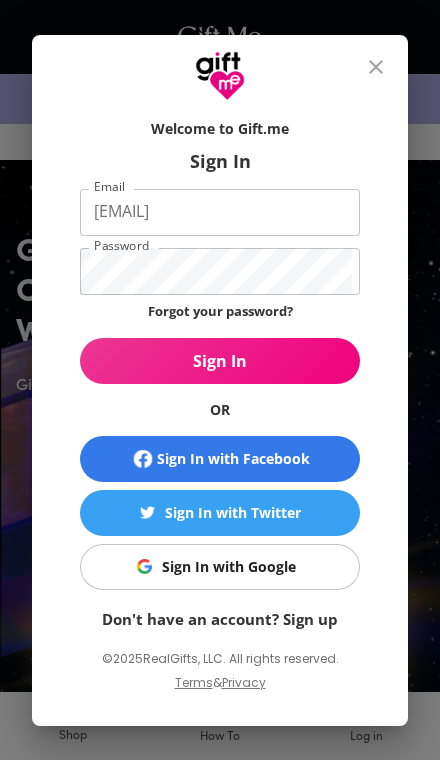 click on "Oops, it looks like you previously signed up using your Google account. Please use that method to log in." at bounding box center (220, 380) 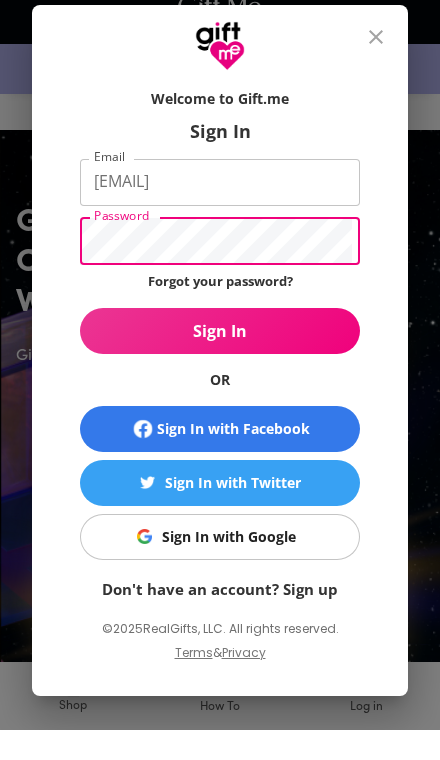 click on "Sign In" at bounding box center (220, 361) 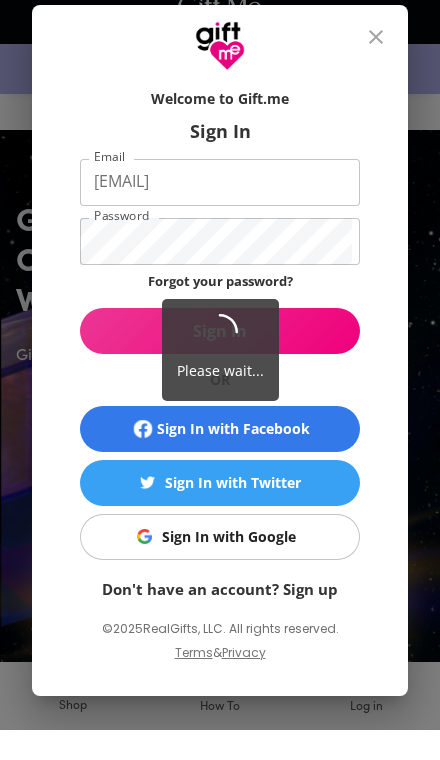 scroll, scrollTop: 30, scrollLeft: 0, axis: vertical 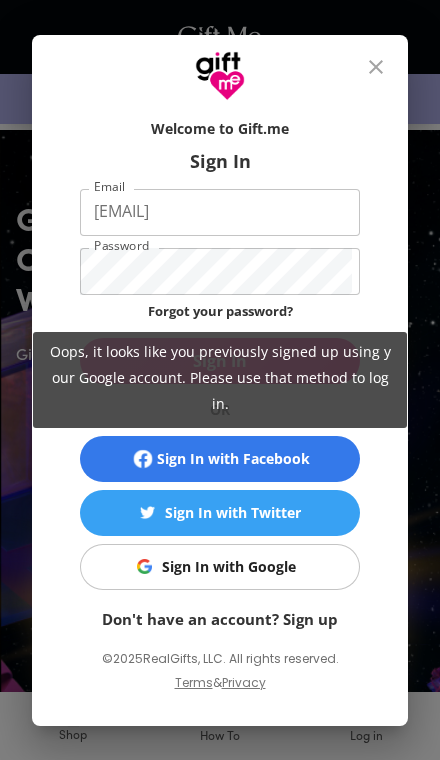 click on "Oops, it looks like you previously signed up using your Google account. Please use that method to log in." at bounding box center [220, 380] 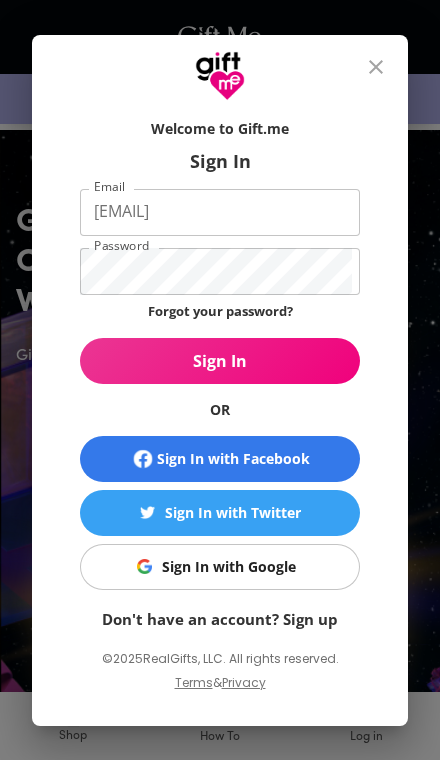 click on "Forgot your password?" at bounding box center (220, 311) 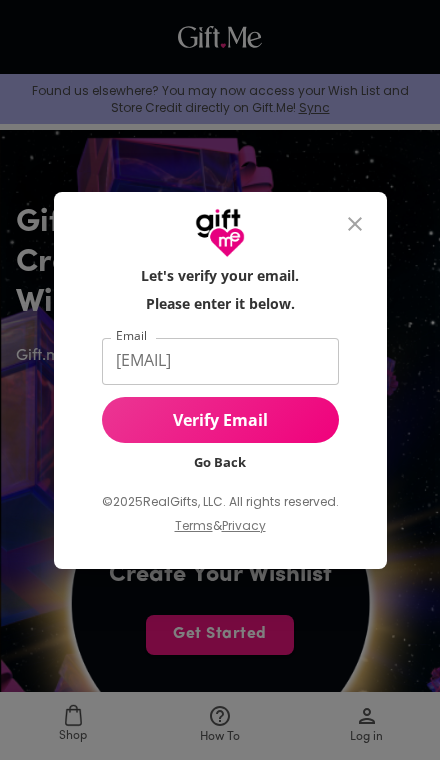 scroll, scrollTop: 0, scrollLeft: 0, axis: both 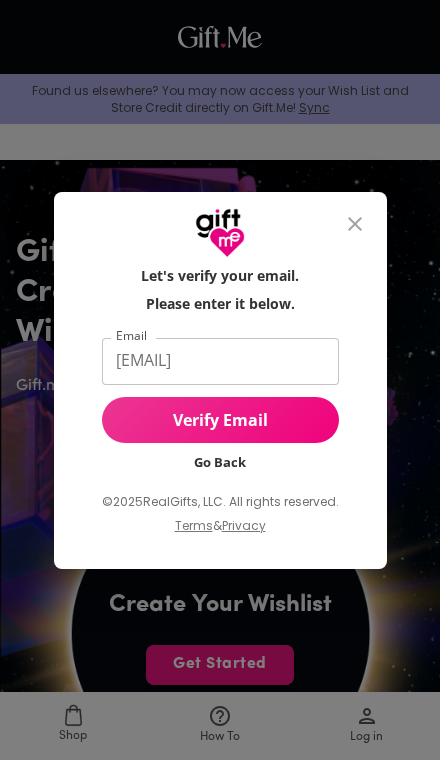 click on "Breeskeirik@gmail.com" at bounding box center (216, 361) 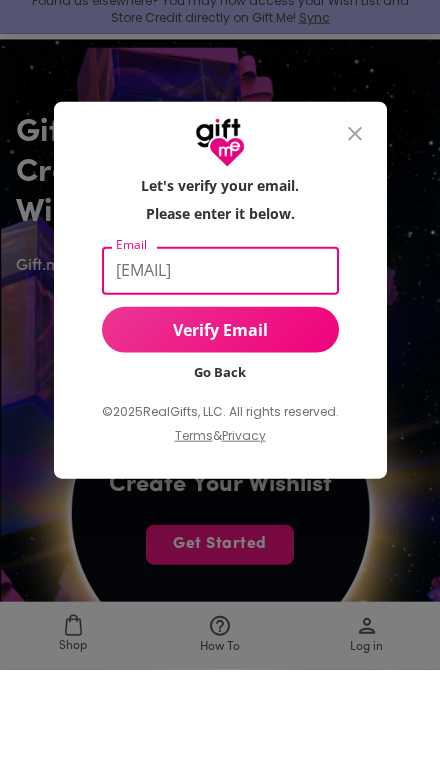 click on "Breeskeirik@gmail.com" at bounding box center [216, 361] 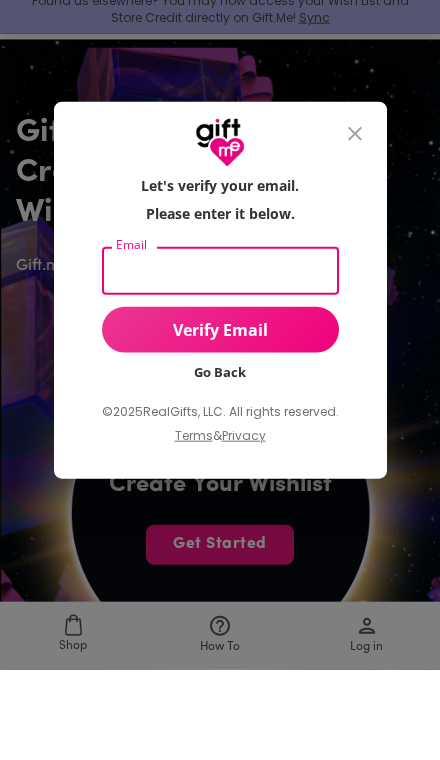 type on "bskeiri@wgu.edu" 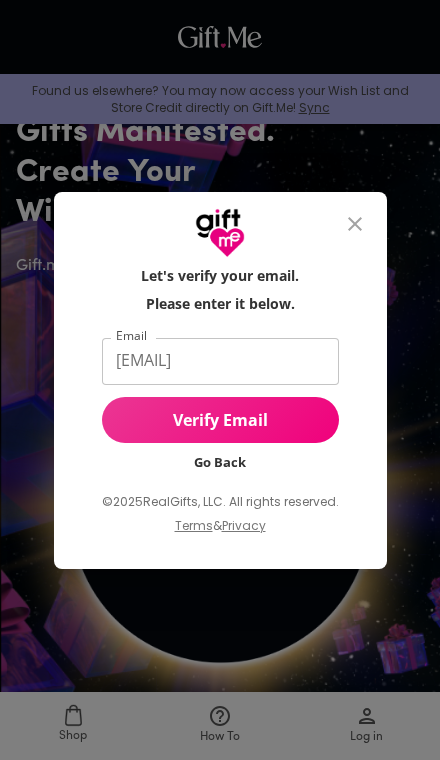 scroll, scrollTop: 120, scrollLeft: 0, axis: vertical 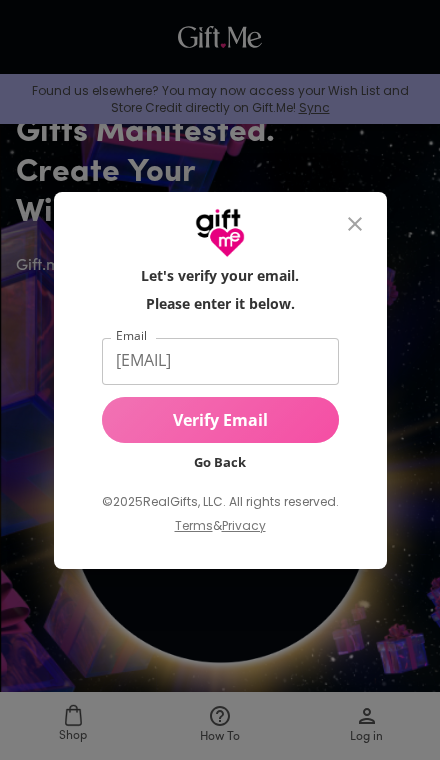 click on "Verify Email" at bounding box center [220, 420] 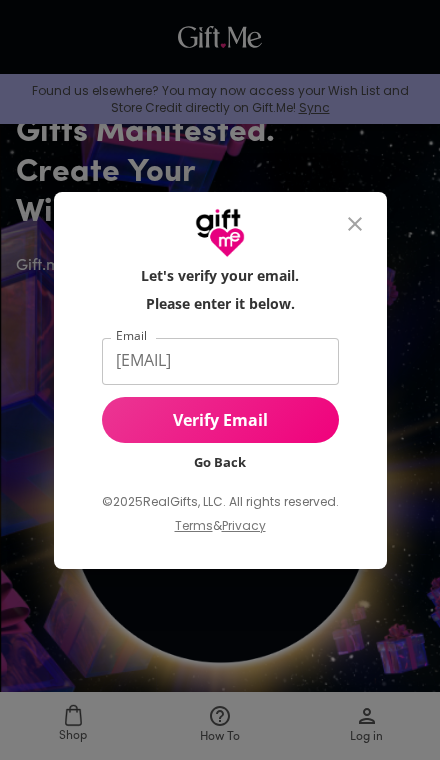 type 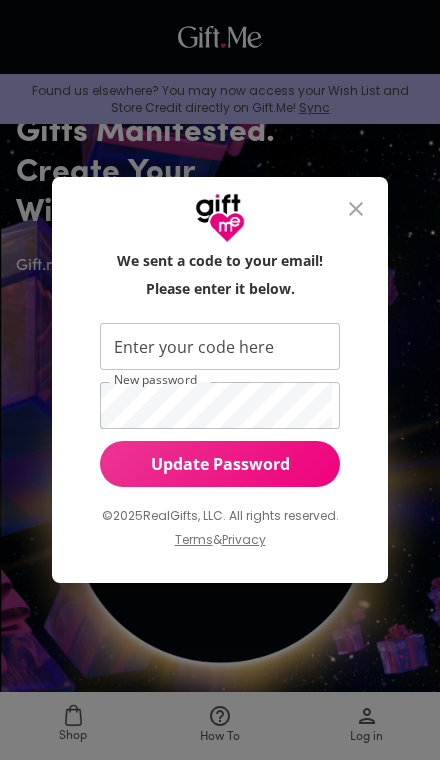 click on "Enter your code here" at bounding box center (216, 346) 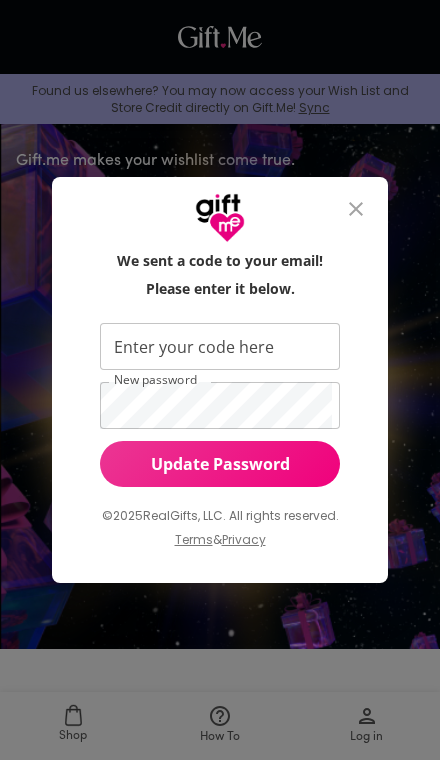 scroll, scrollTop: 226, scrollLeft: 0, axis: vertical 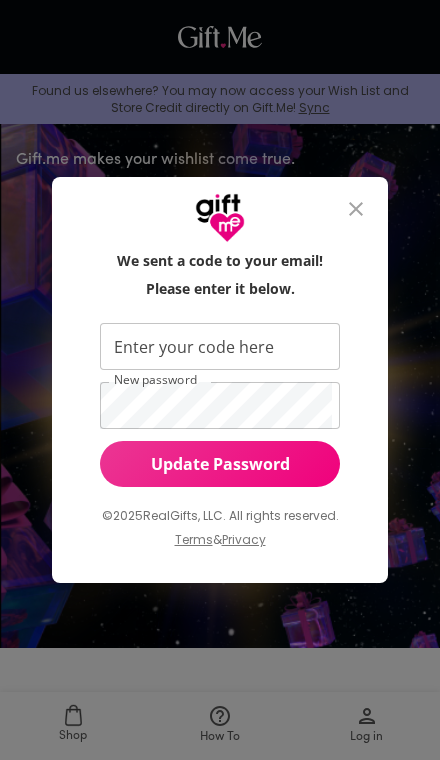 click 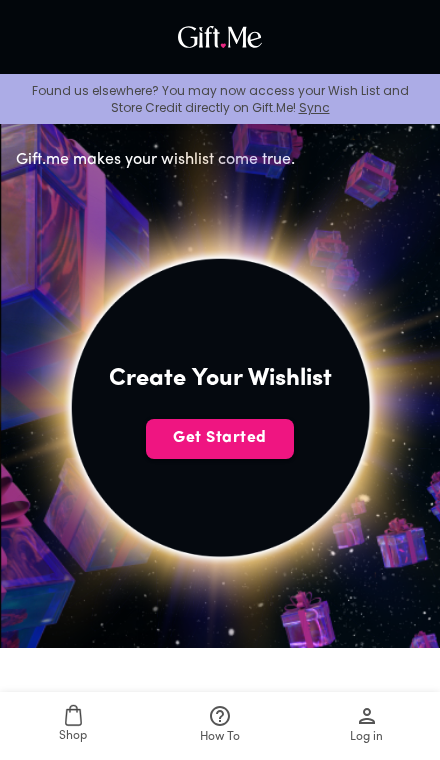 click on "Log in" at bounding box center (366, 725) 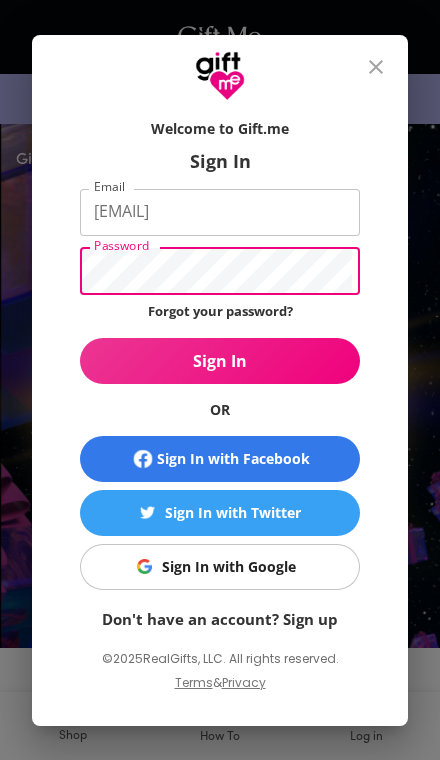 scroll, scrollTop: 225, scrollLeft: 0, axis: vertical 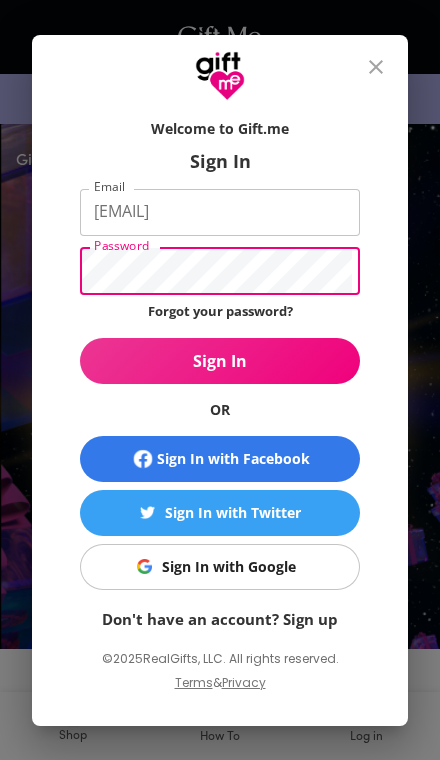 click on "Sign In" at bounding box center (220, 361) 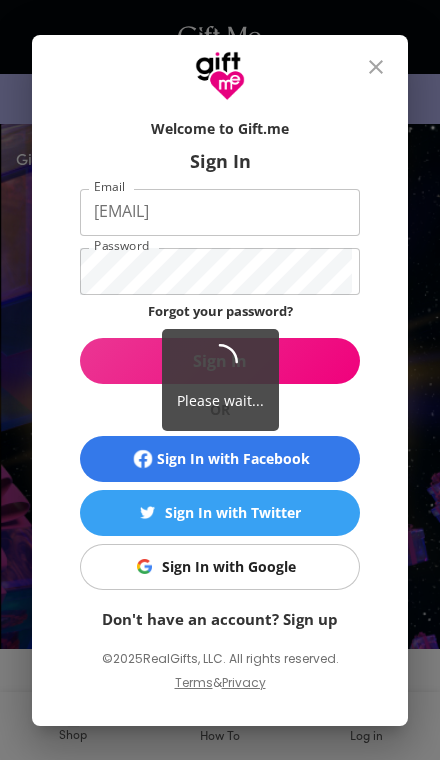 click on "Please wait..." at bounding box center [220, 380] 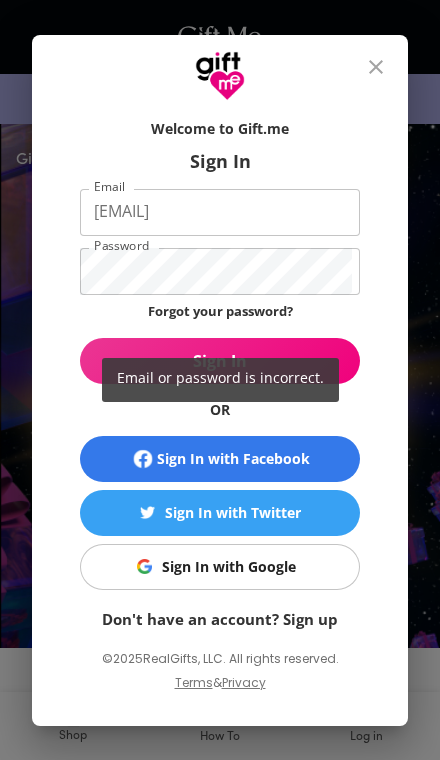 click on "Email or password is incorrect." at bounding box center [220, 380] 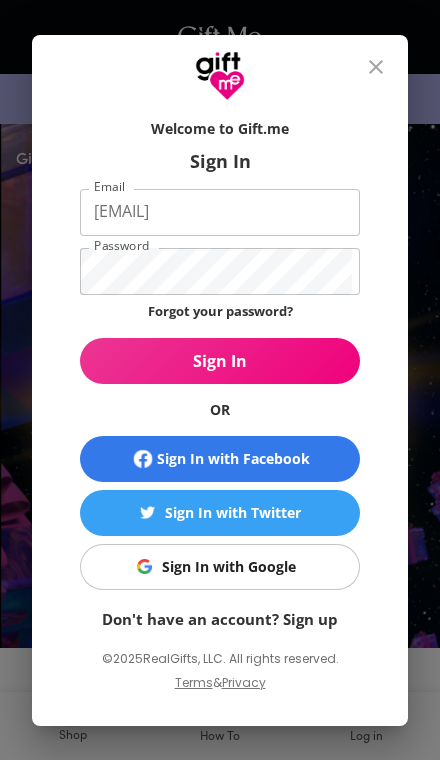 scroll, scrollTop: 225, scrollLeft: 0, axis: vertical 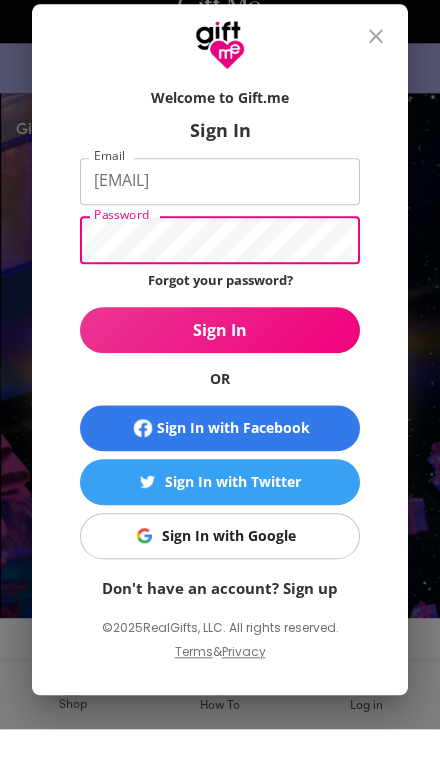 click on "Sign In" at bounding box center [220, 361] 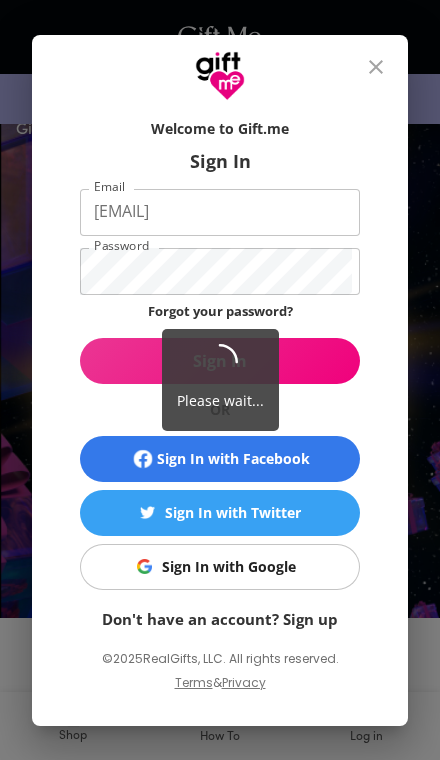 scroll, scrollTop: 256, scrollLeft: 0, axis: vertical 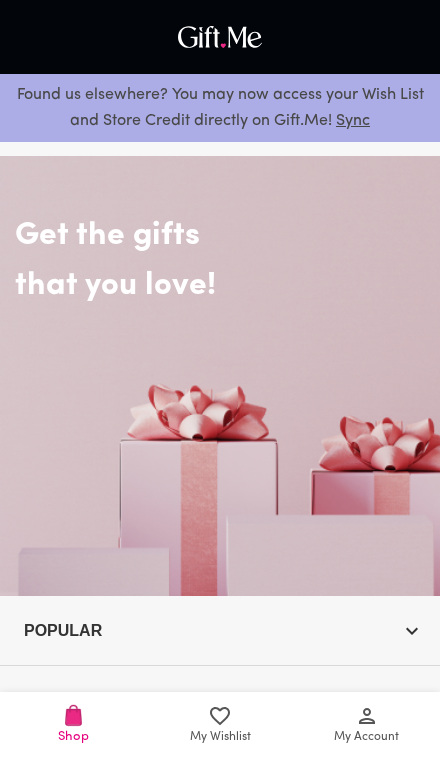 click on "My Account" at bounding box center (366, 737) 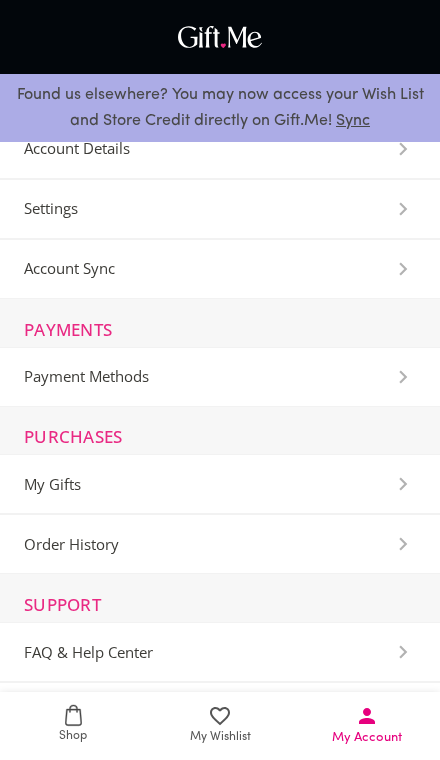 click on "Payment Methods" at bounding box center [220, 377] 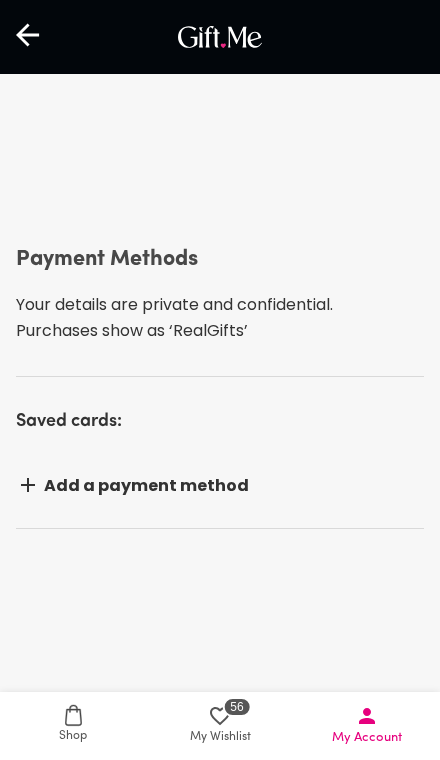 click on "My Account" at bounding box center (366, 725) 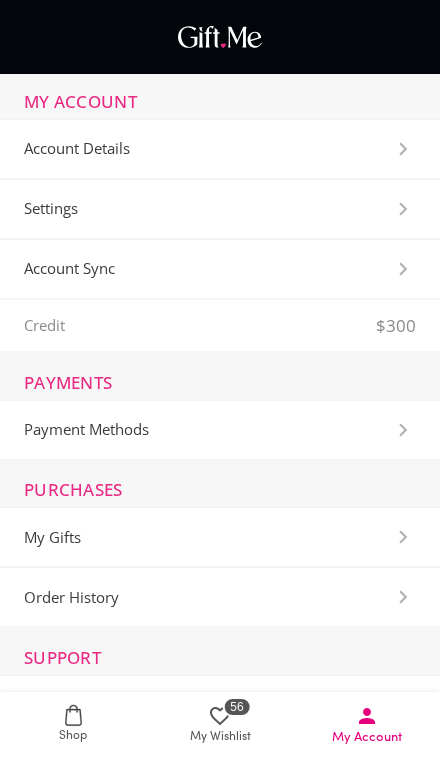 click on "56" at bounding box center [236, 707] 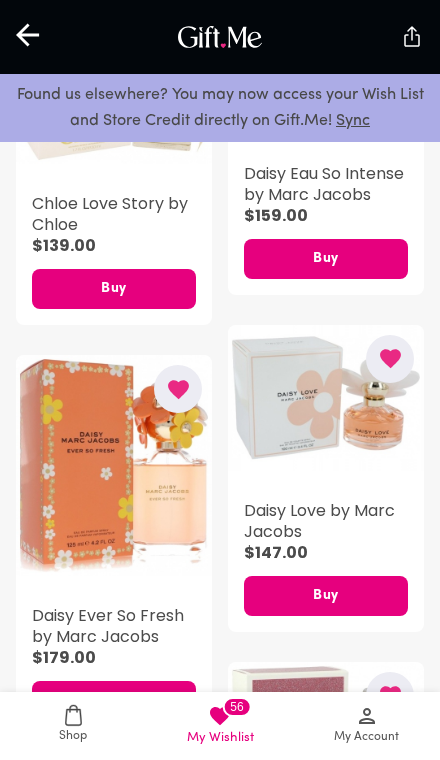 scroll, scrollTop: 0, scrollLeft: 0, axis: both 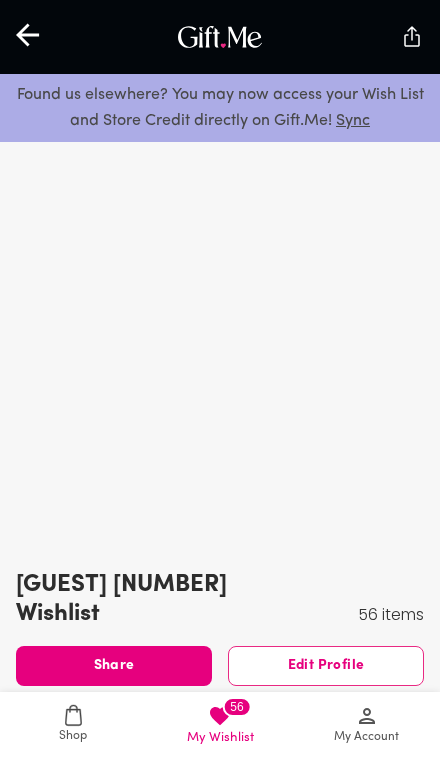 click on "Shop" at bounding box center [73, 726] 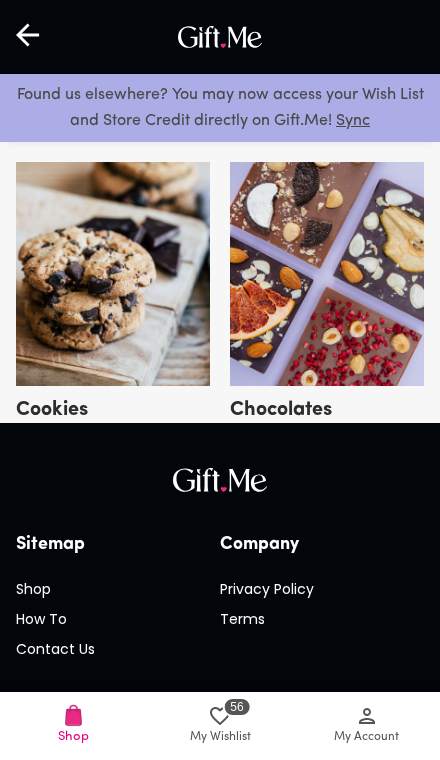 scroll, scrollTop: 5256, scrollLeft: 0, axis: vertical 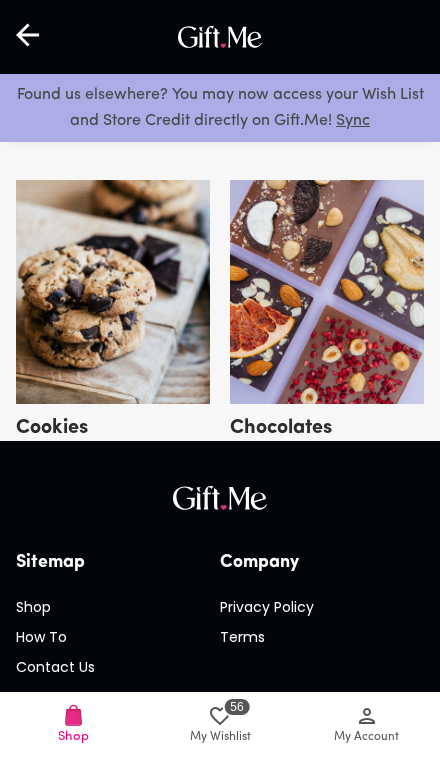 click on "56" at bounding box center [236, 707] 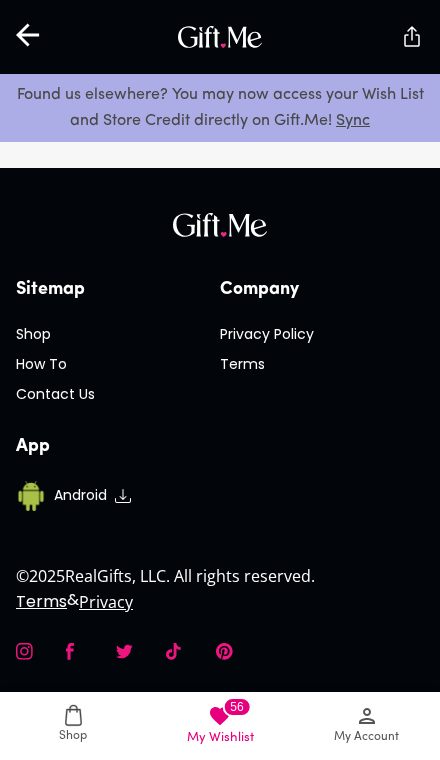 scroll, scrollTop: 0, scrollLeft: 0, axis: both 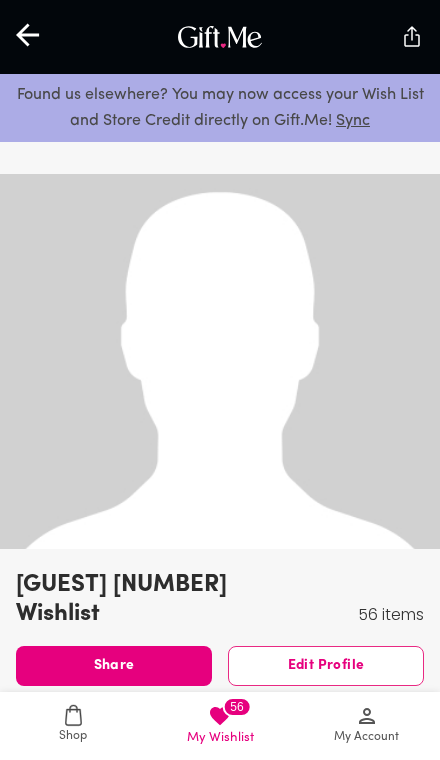 click on "Shop" at bounding box center [73, 736] 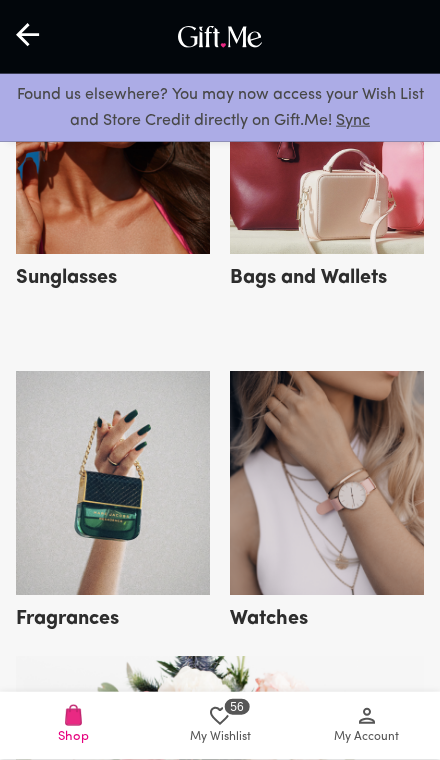 scroll, scrollTop: 1160, scrollLeft: 0, axis: vertical 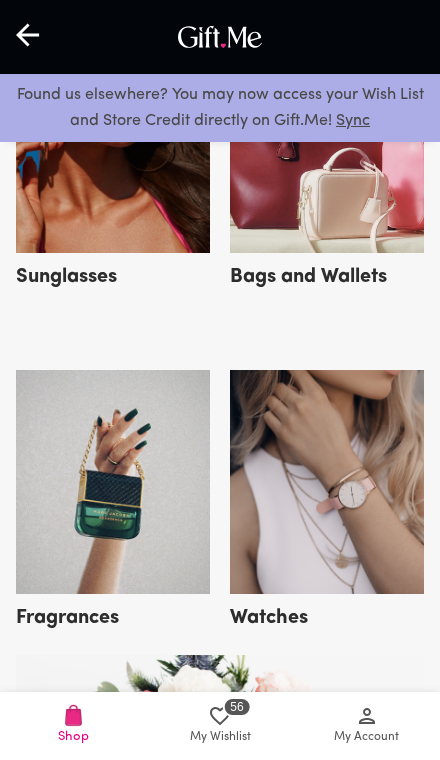 click at bounding box center (113, 482) 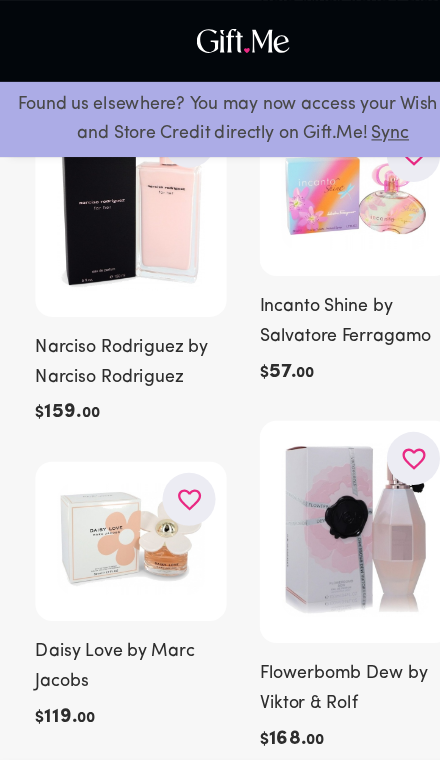 scroll, scrollTop: 4450, scrollLeft: 0, axis: vertical 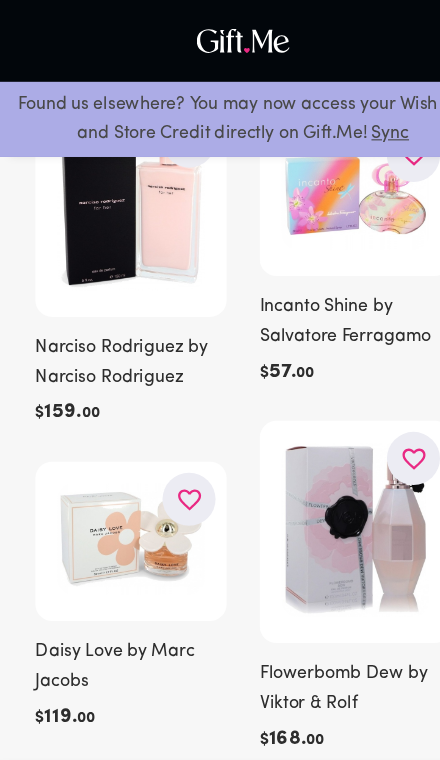 click at bounding box center (171, 452) 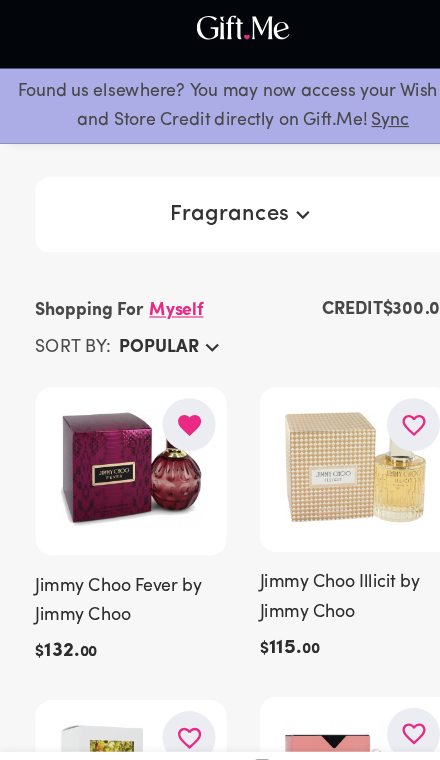 scroll, scrollTop: 13, scrollLeft: 0, axis: vertical 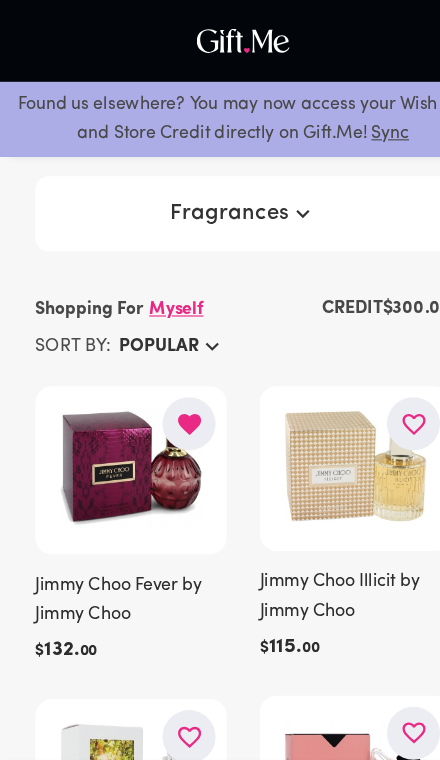 click on "Jimmy Choo Illicit by Jimmy Choo" at bounding box center [321, 540] 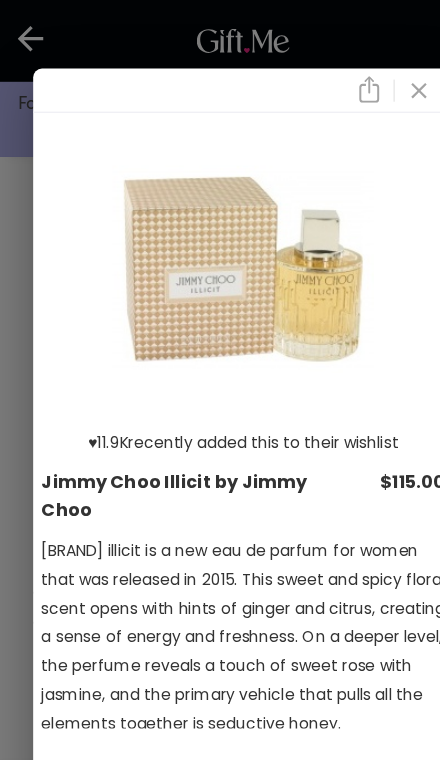 scroll, scrollTop: 0, scrollLeft: 0, axis: both 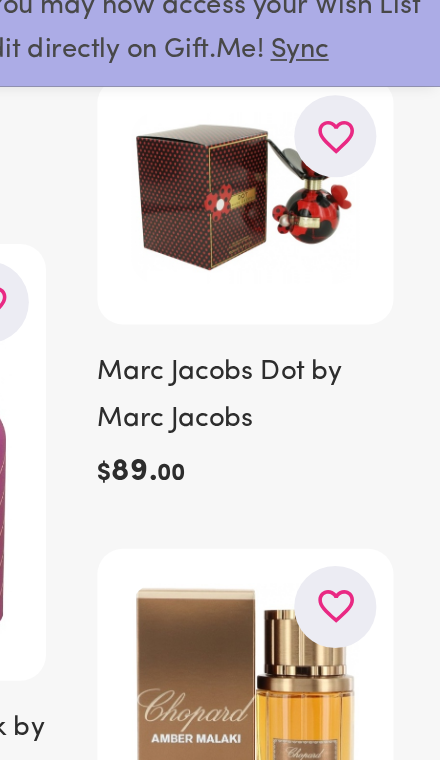click on "Marc Jacobs Dot by Marc Jacobs" at bounding box center [321, 323] 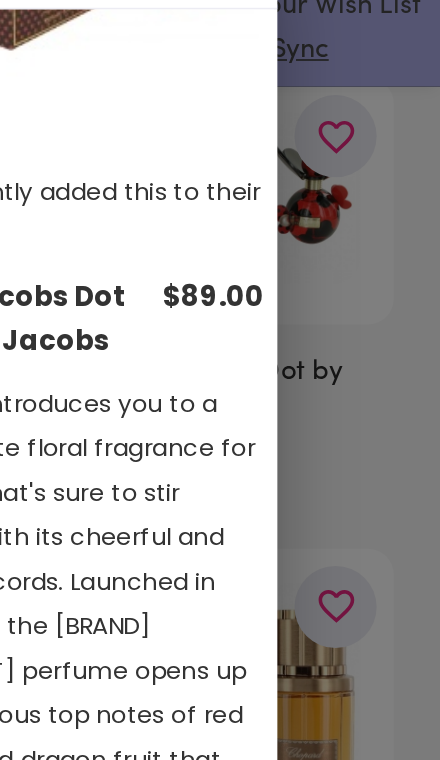 scroll, scrollTop: 192, scrollLeft: 0, axis: vertical 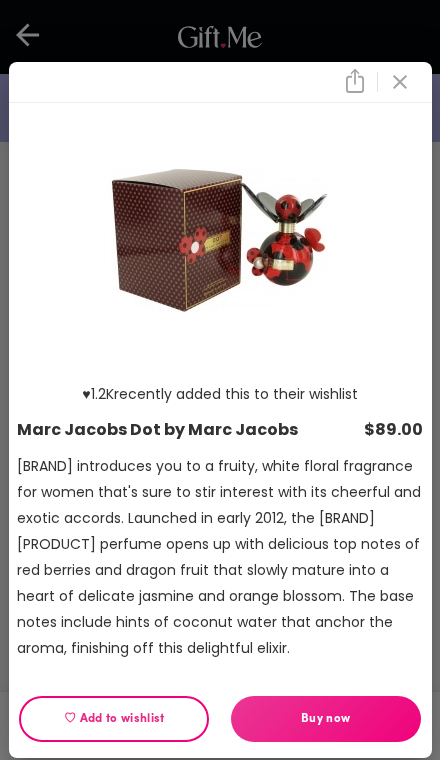 click on "♡ Add to wishlist" at bounding box center [114, 719] 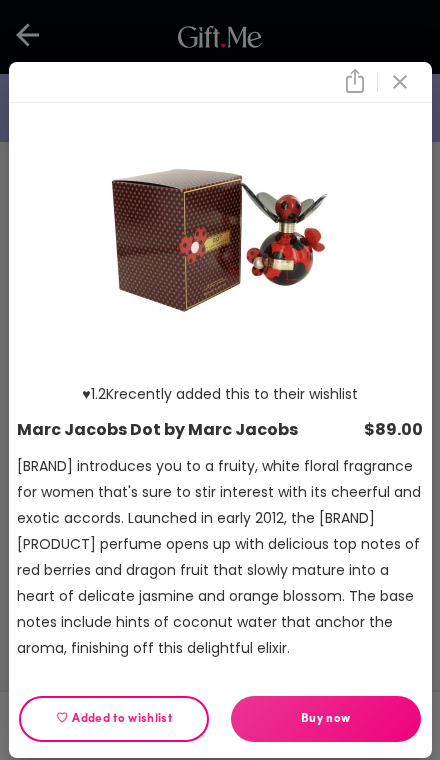 click at bounding box center [400, 82] 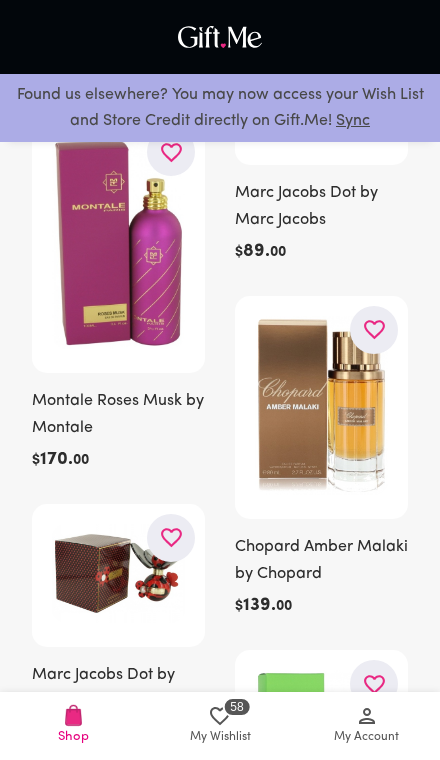 scroll, scrollTop: 10466, scrollLeft: 0, axis: vertical 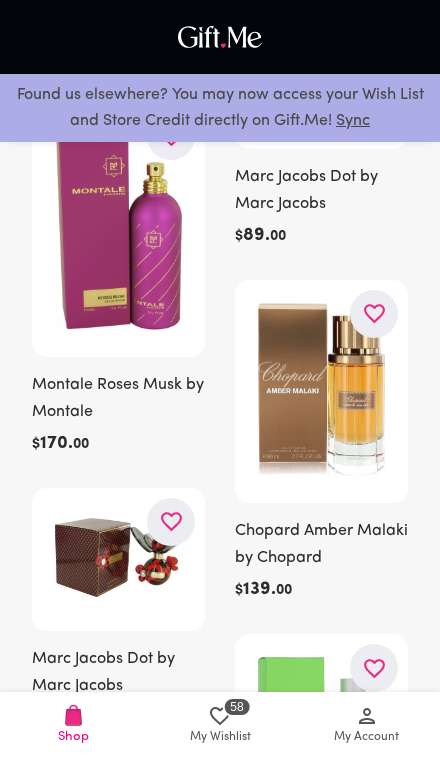 click at bounding box center [118, 557] 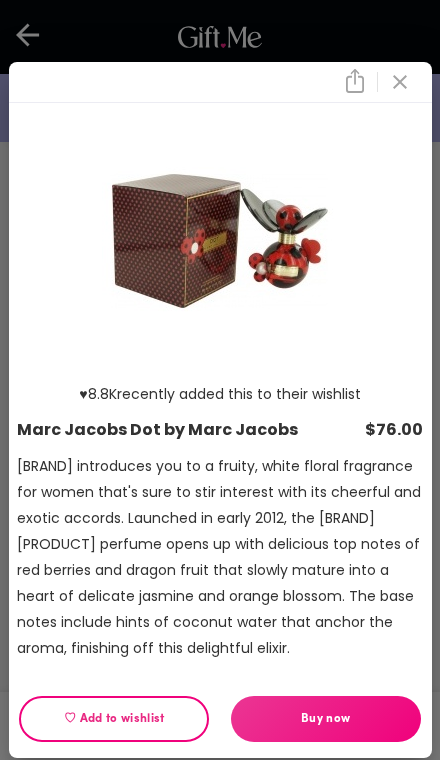 scroll, scrollTop: 0, scrollLeft: 0, axis: both 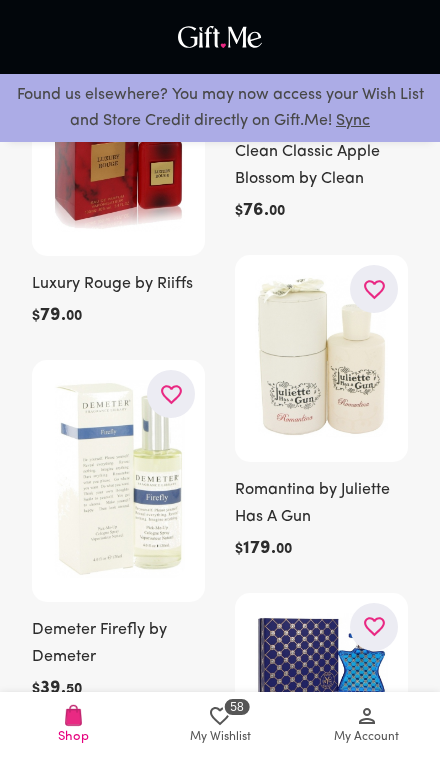 click at bounding box center (321, 356) 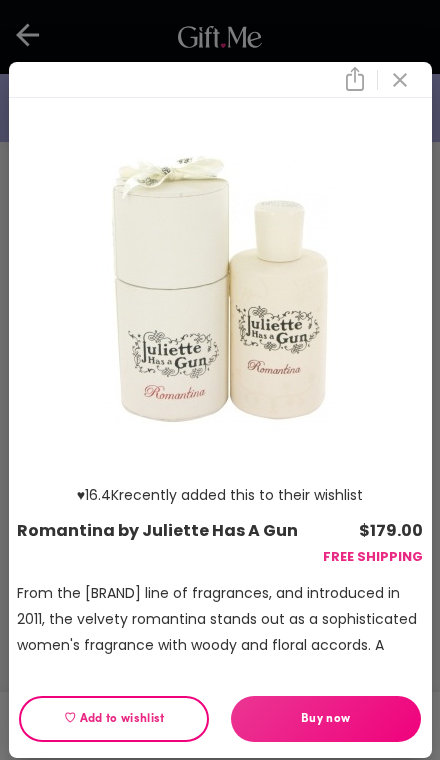 scroll, scrollTop: 0, scrollLeft: 0, axis: both 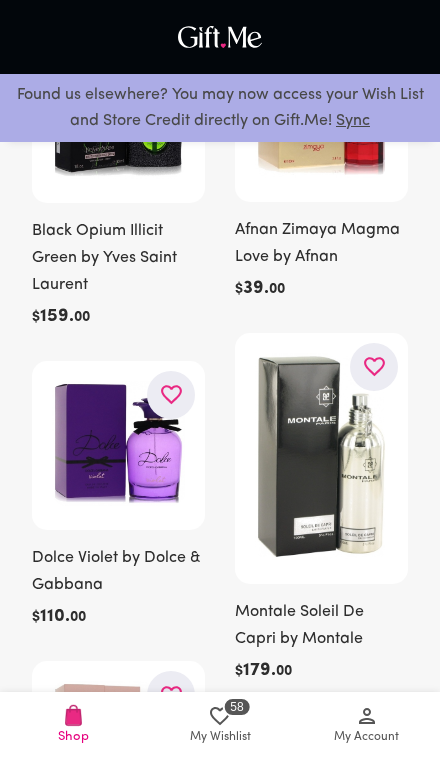 click on "Dolce Violet by Dolce & Gabbana" at bounding box center (118, 572) 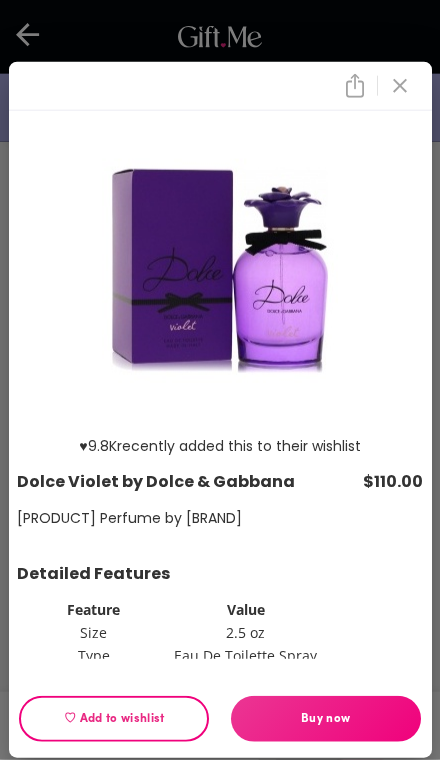 scroll, scrollTop: 24045, scrollLeft: 0, axis: vertical 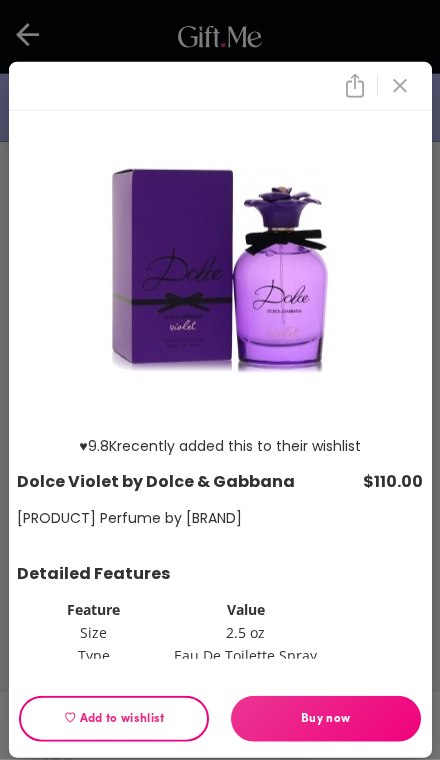 click at bounding box center [400, 86] 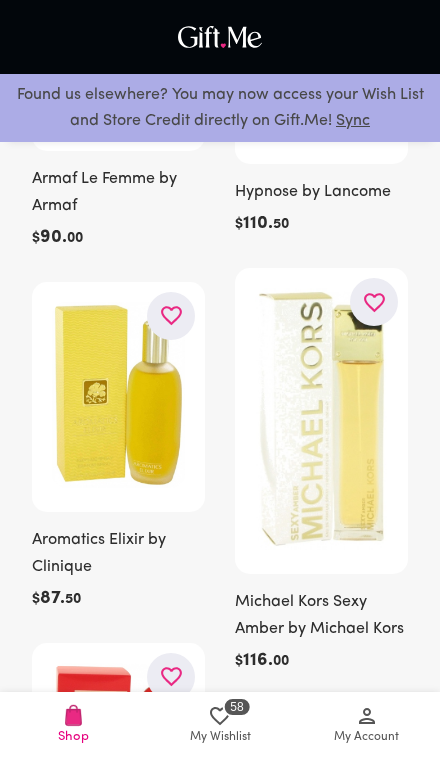 scroll, scrollTop: 35304, scrollLeft: 0, axis: vertical 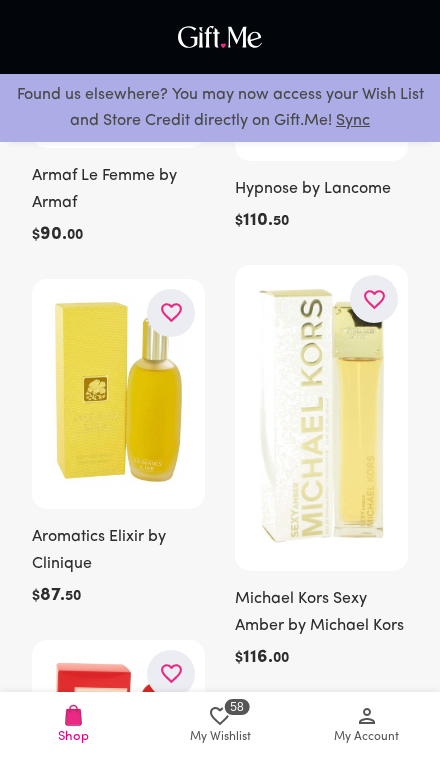 click on "My Account" at bounding box center [366, 726] 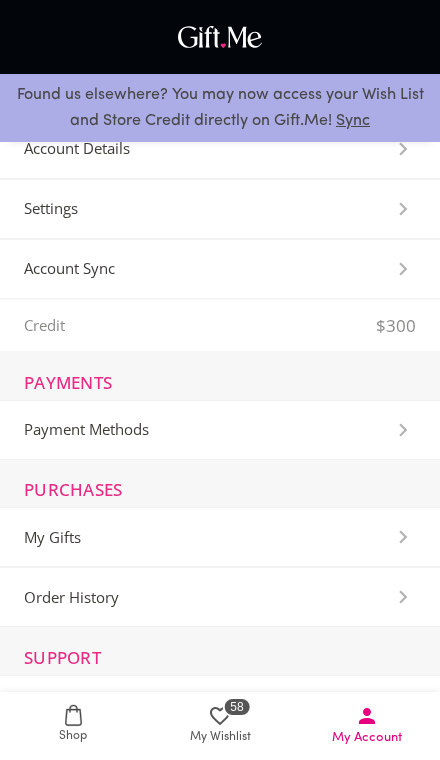 click on "Shop" at bounding box center (73, 724) 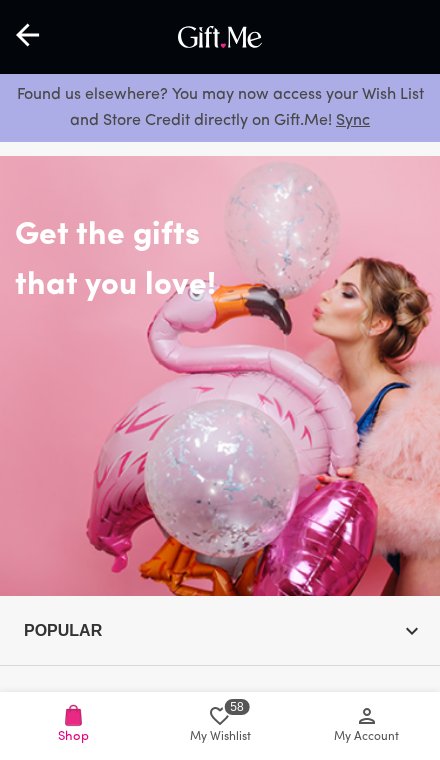 click on "58 My Wishlist" at bounding box center (220, 725) 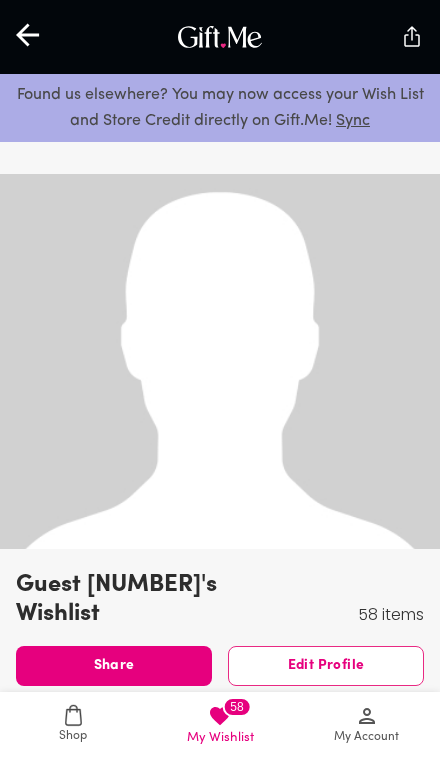 scroll, scrollTop: 44, scrollLeft: 0, axis: vertical 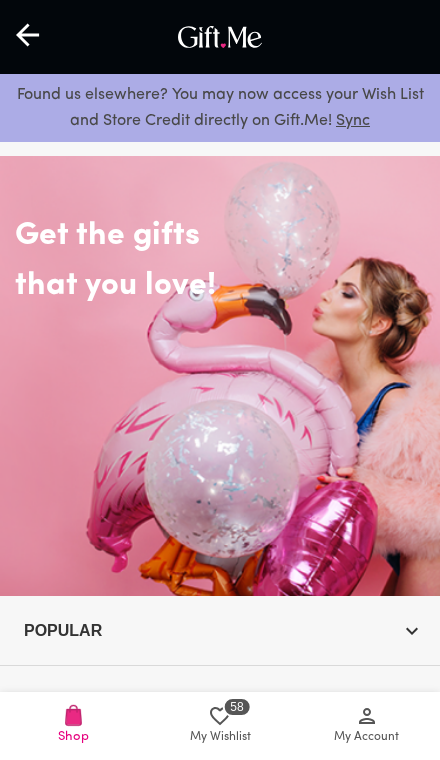 click on "My Wishlist" at bounding box center [220, 737] 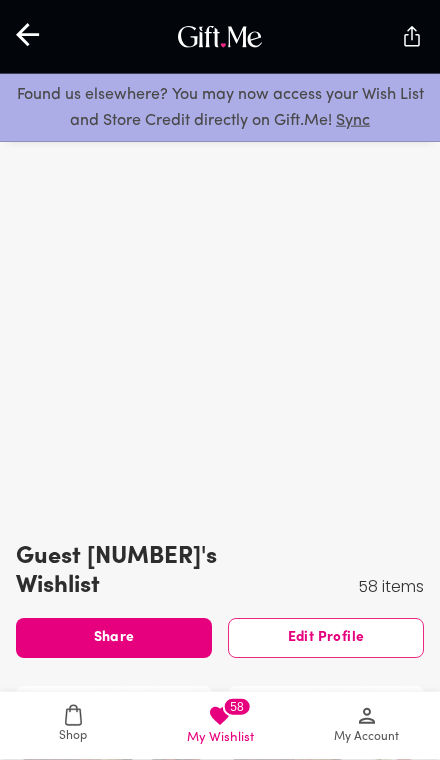 scroll, scrollTop: 29, scrollLeft: 0, axis: vertical 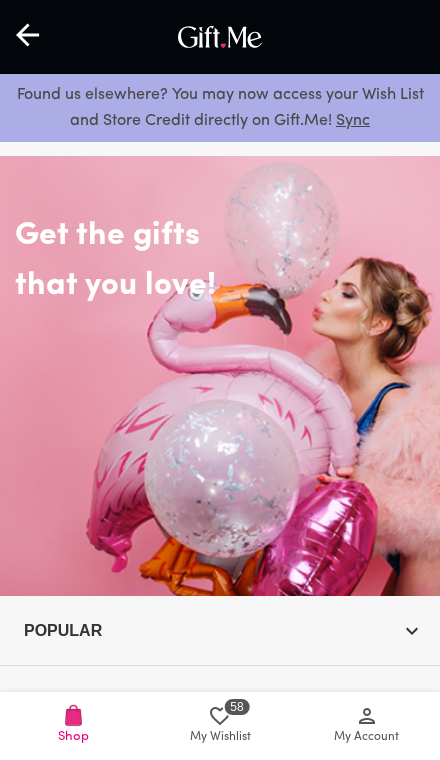click 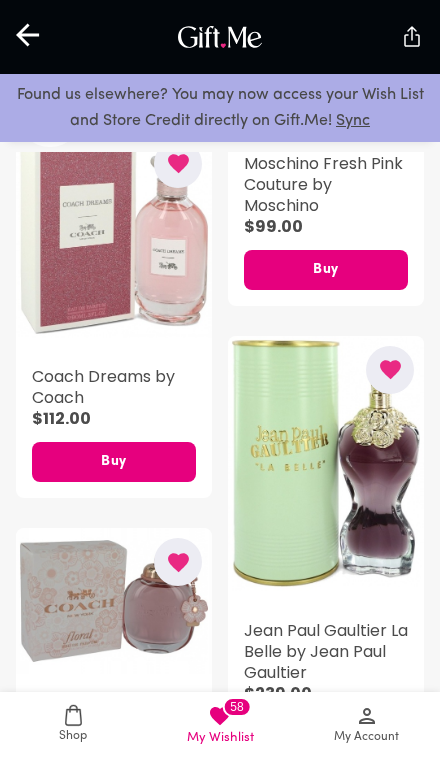 scroll, scrollTop: 2310, scrollLeft: 0, axis: vertical 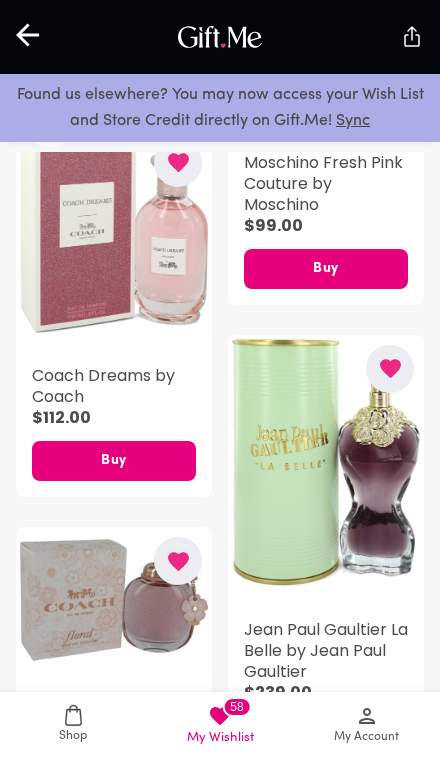 click on "Shop" at bounding box center [73, 724] 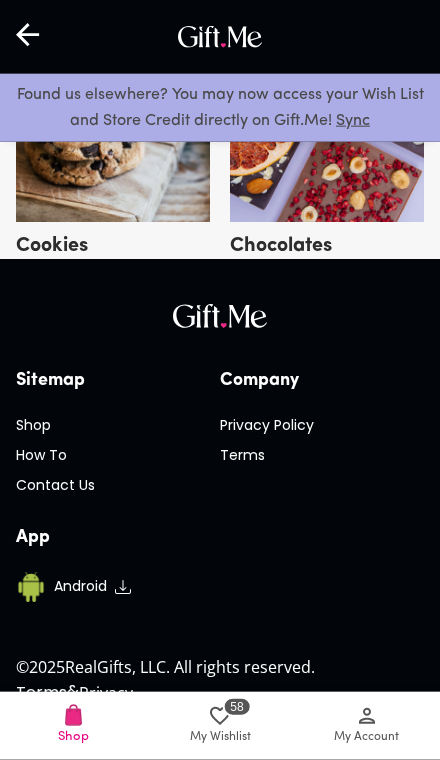 scroll, scrollTop: 5441, scrollLeft: 0, axis: vertical 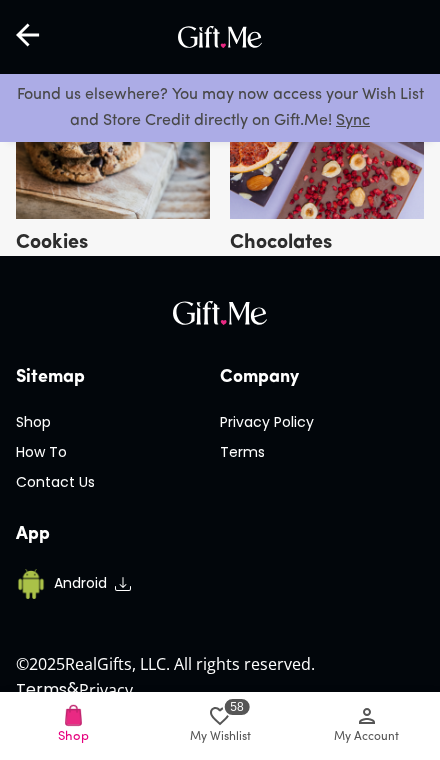 click on "My Wishlist" at bounding box center [220, 737] 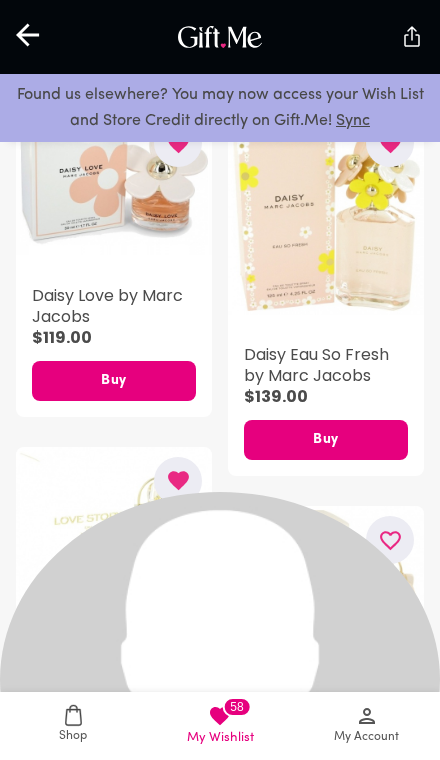 scroll, scrollTop: 943, scrollLeft: 0, axis: vertical 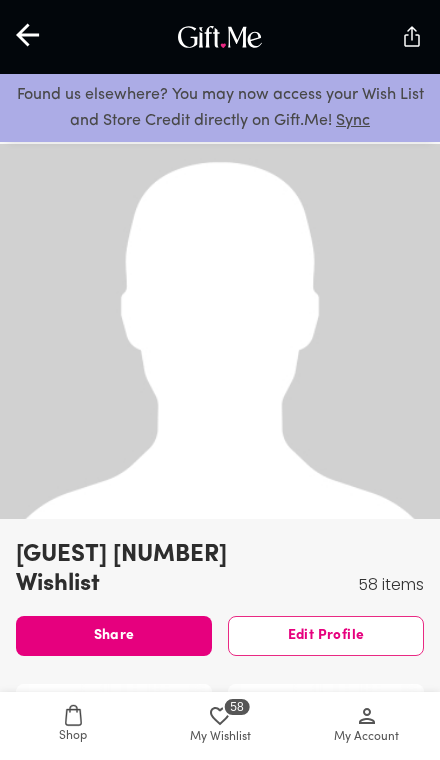 click at bounding box center [114, 758] 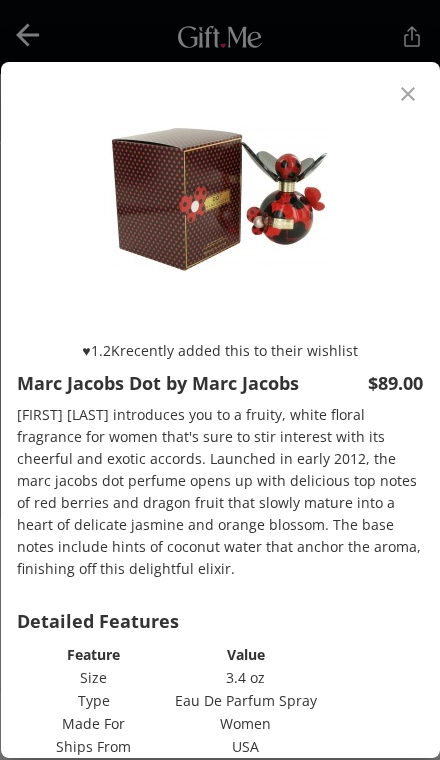 click 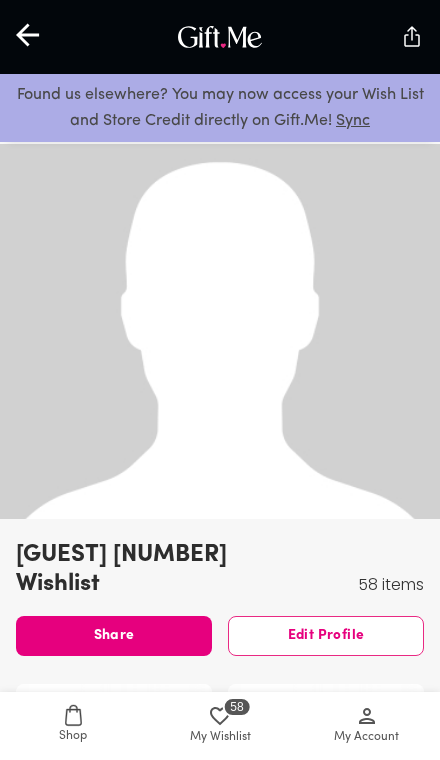 click on "Shop" at bounding box center [73, 724] 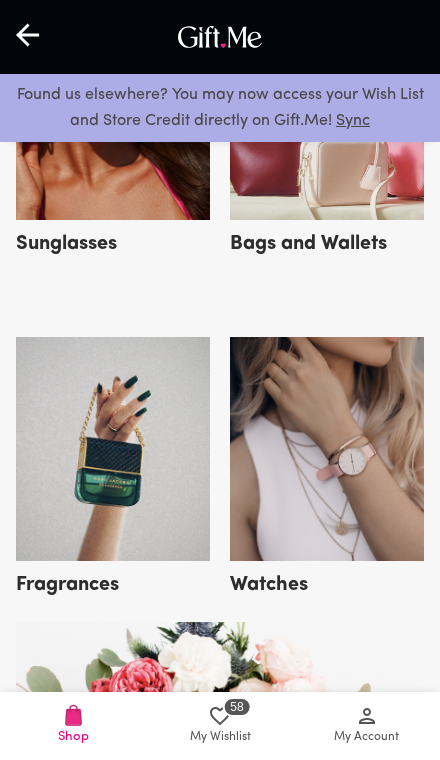 scroll, scrollTop: 1186, scrollLeft: 0, axis: vertical 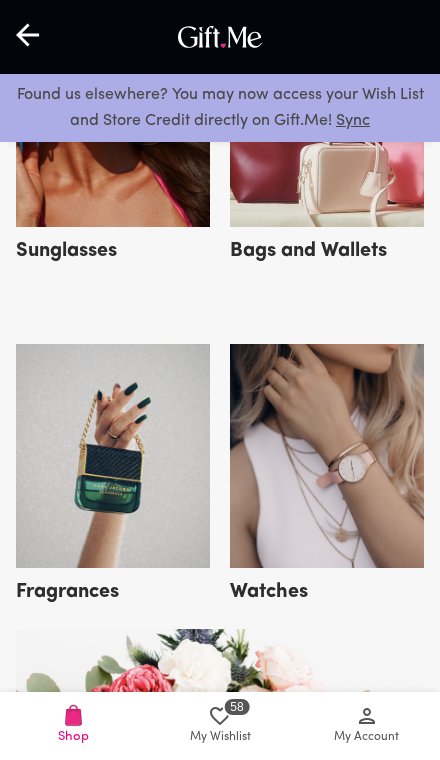 click at bounding box center (113, 456) 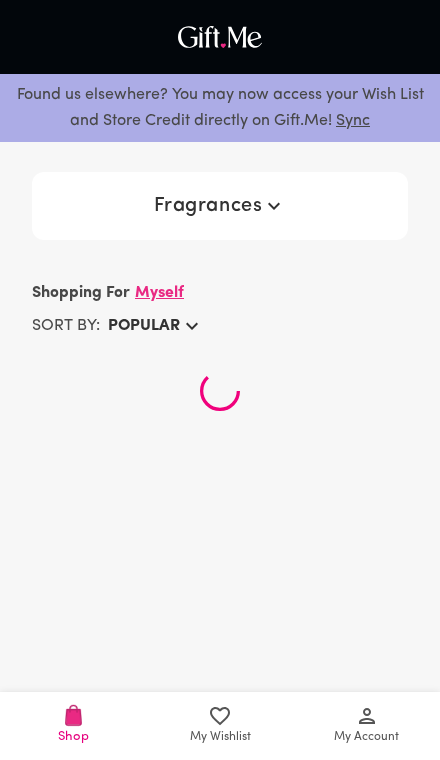 scroll, scrollTop: 0, scrollLeft: 0, axis: both 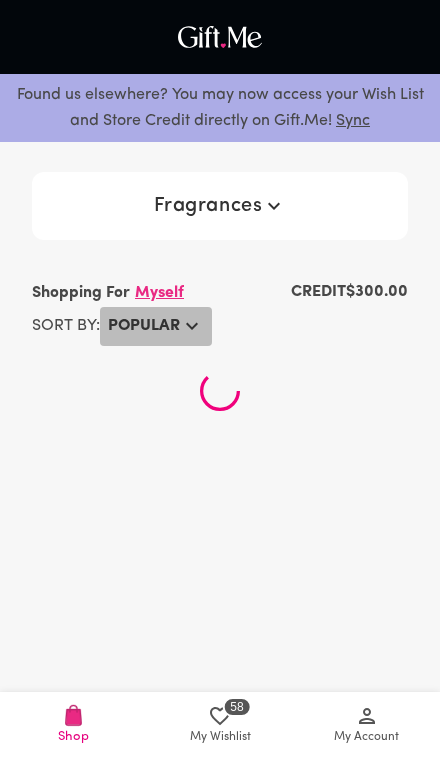 click on "Popular" at bounding box center (144, 326) 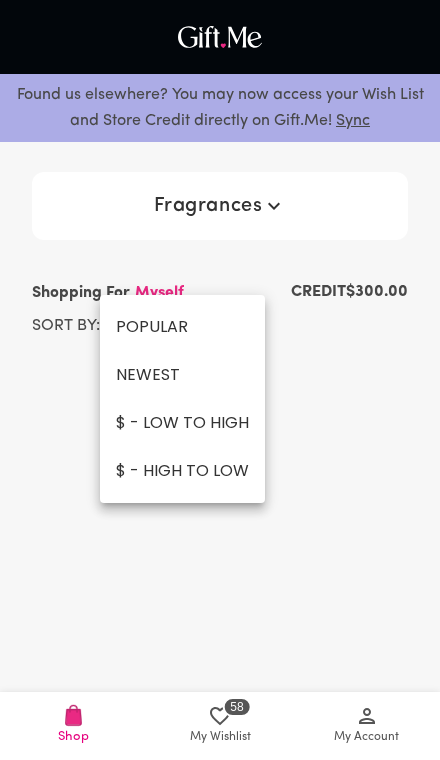 click on "NEWEST" at bounding box center [182, 375] 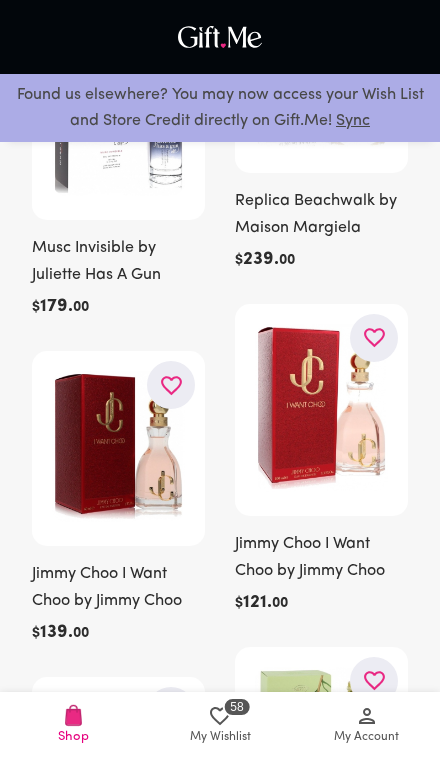 scroll, scrollTop: 1893, scrollLeft: 0, axis: vertical 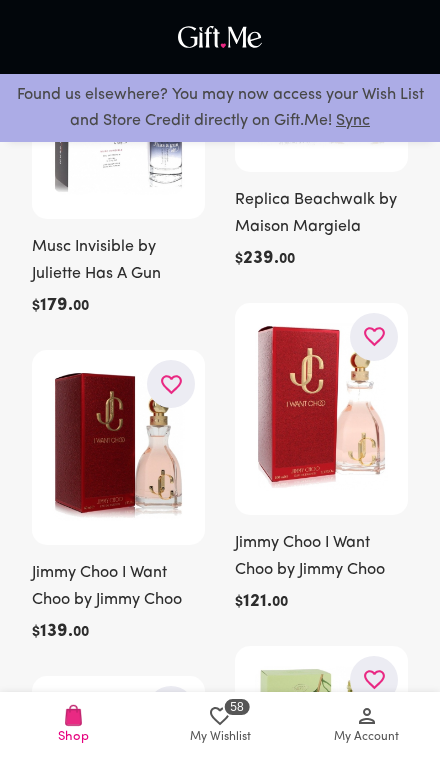 click on "Jimmy Choo I Want Choo by Jimmy Choo" at bounding box center (118, 587) 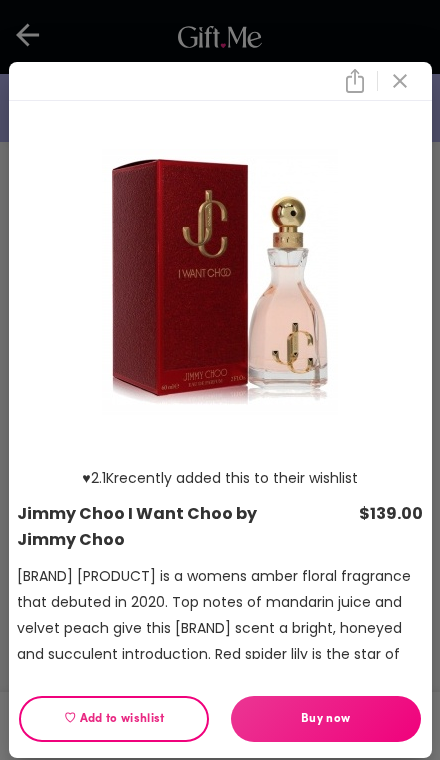 click at bounding box center [400, 81] 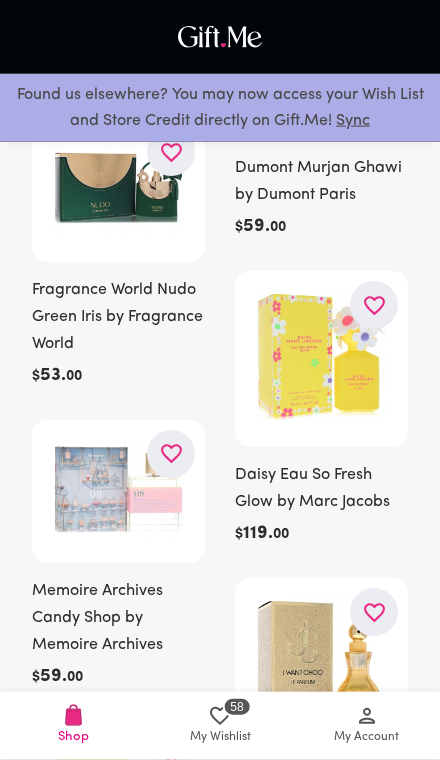 scroll, scrollTop: 8584, scrollLeft: 0, axis: vertical 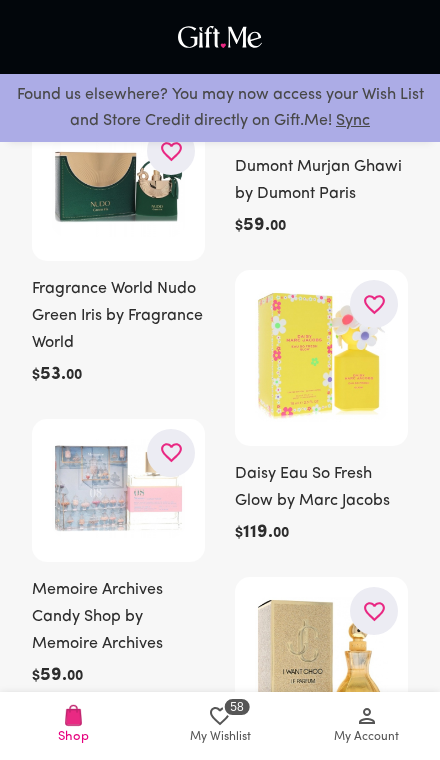 click on "Daisy Eau So Fresh Glow by Marc Jacobs" at bounding box center (321, 488) 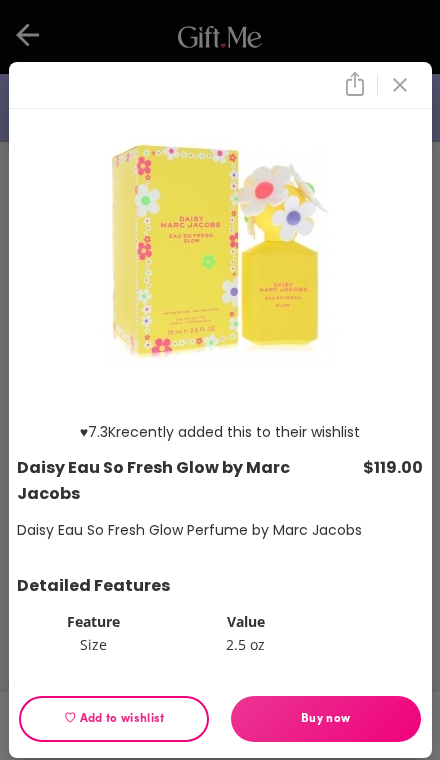 scroll, scrollTop: 21, scrollLeft: 0, axis: vertical 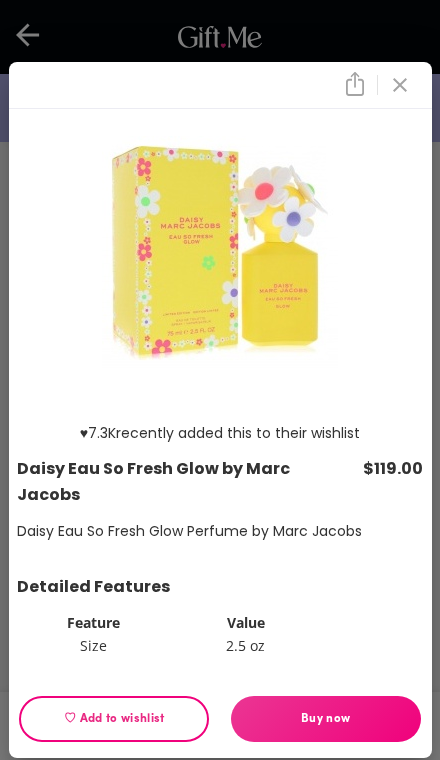 click at bounding box center (400, 85) 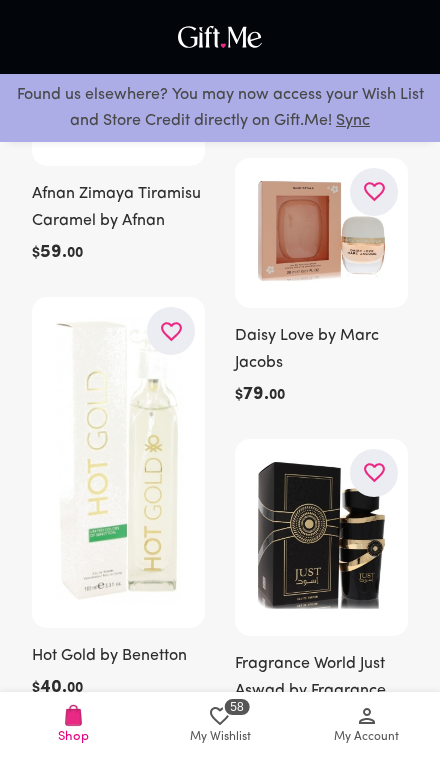 scroll, scrollTop: 23205, scrollLeft: 0, axis: vertical 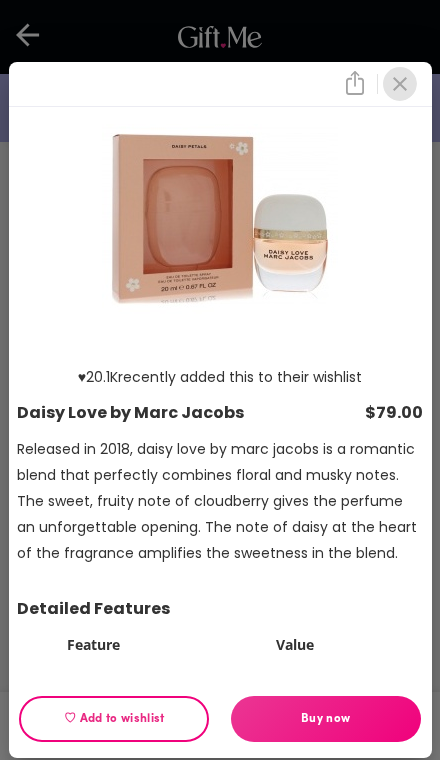 click at bounding box center [400, 84] 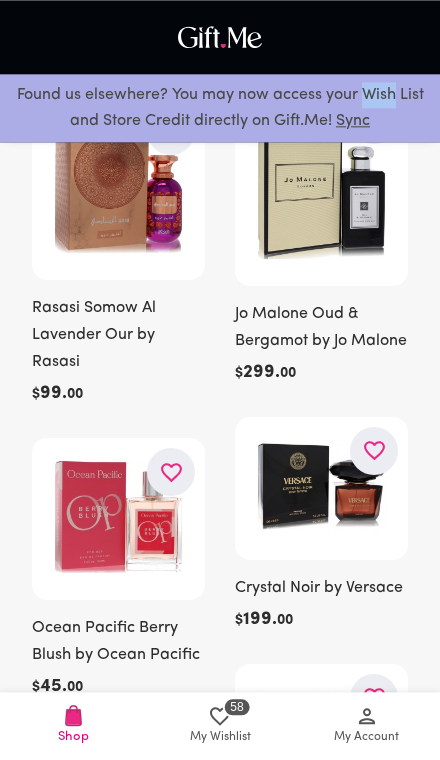 scroll, scrollTop: 29044, scrollLeft: 0, axis: vertical 